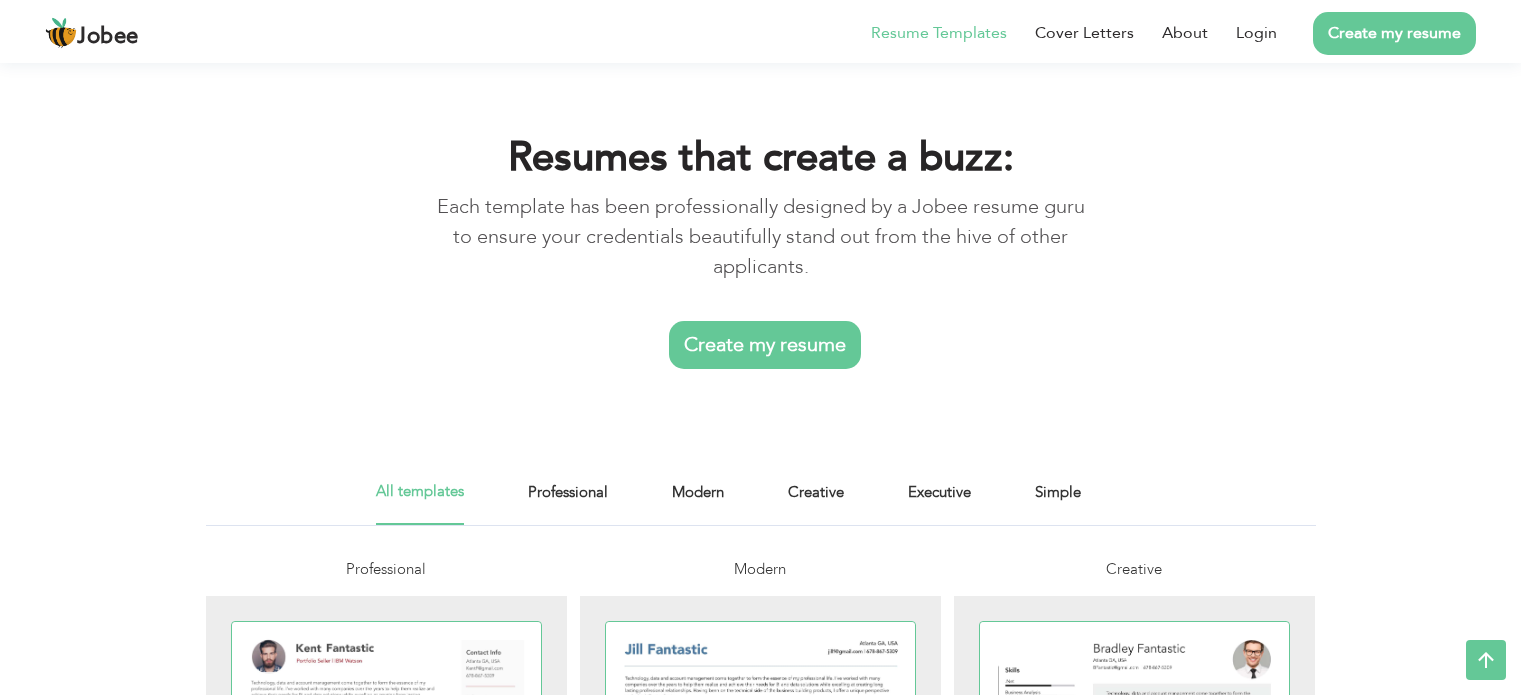 scroll, scrollTop: 4339, scrollLeft: 0, axis: vertical 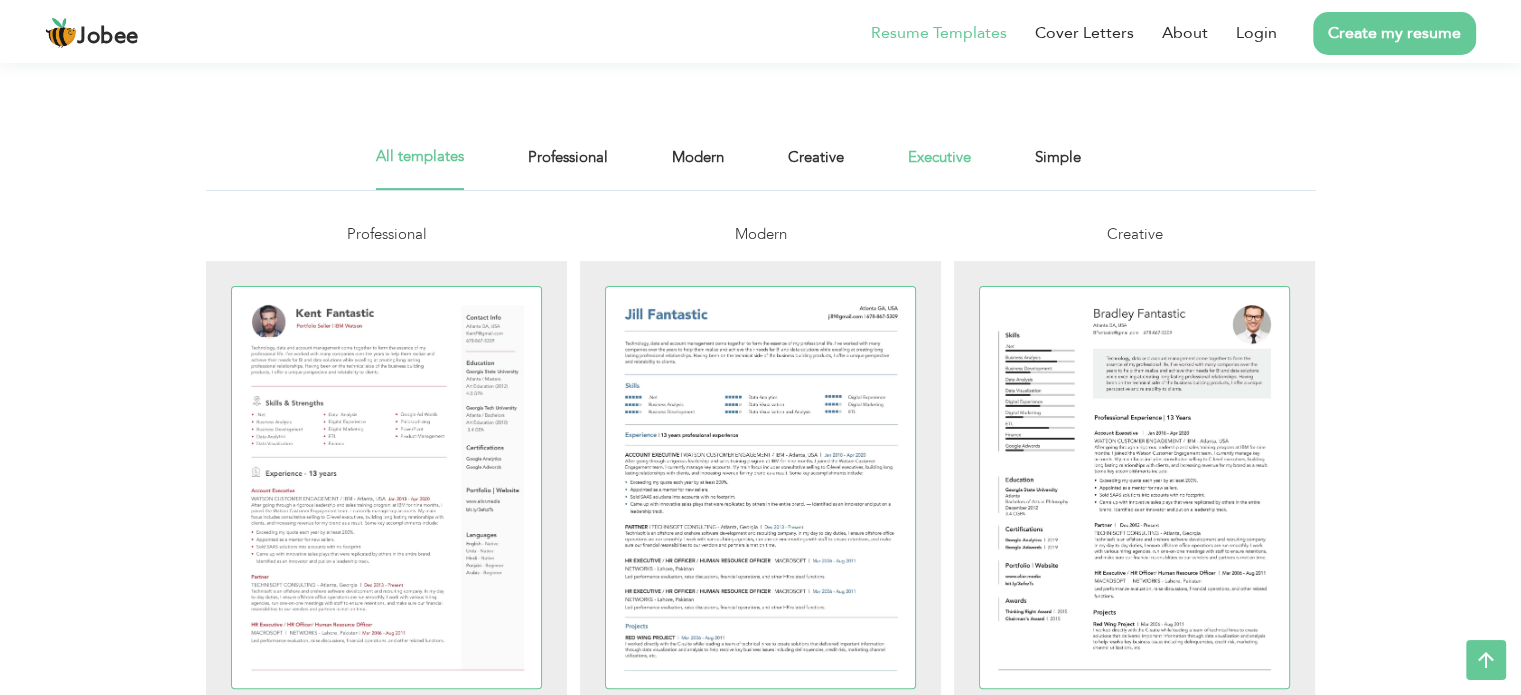 click on "Executive" at bounding box center [939, 167] 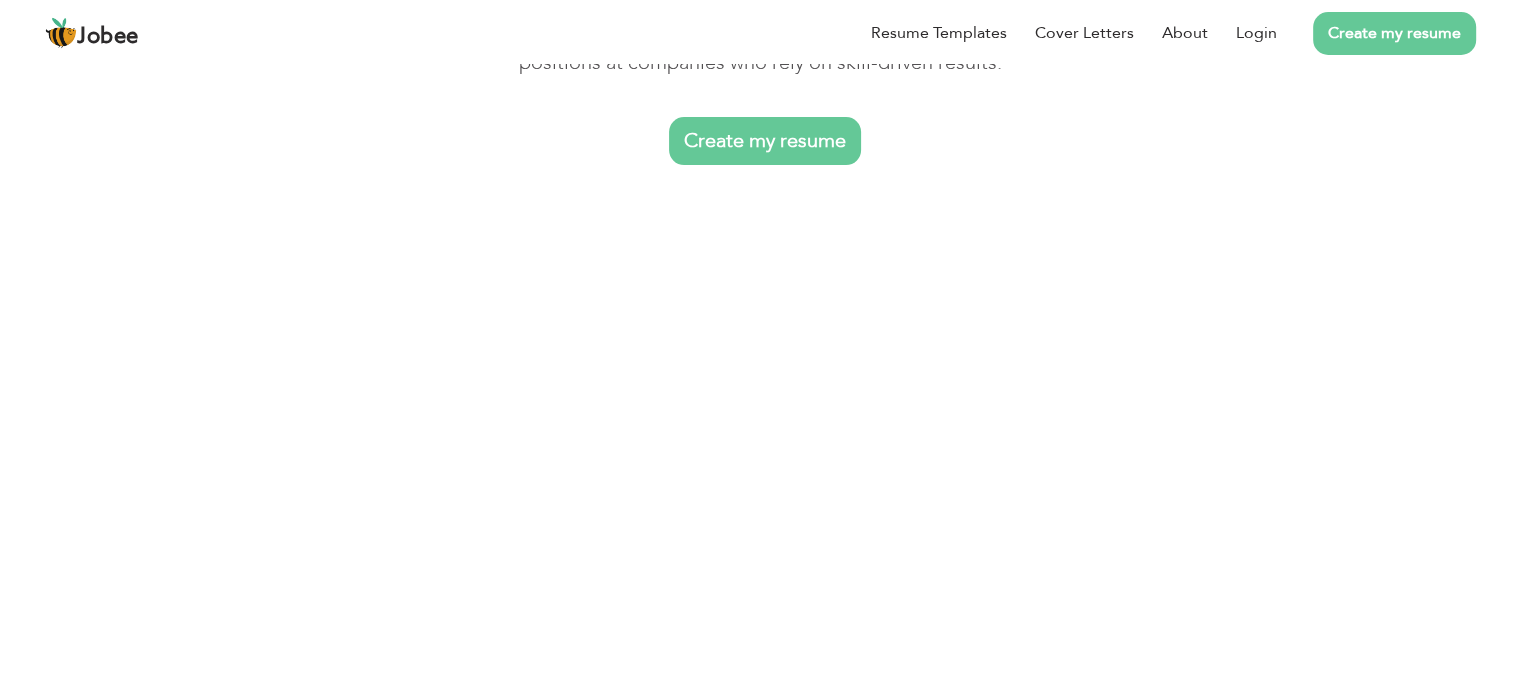scroll, scrollTop: 310, scrollLeft: 0, axis: vertical 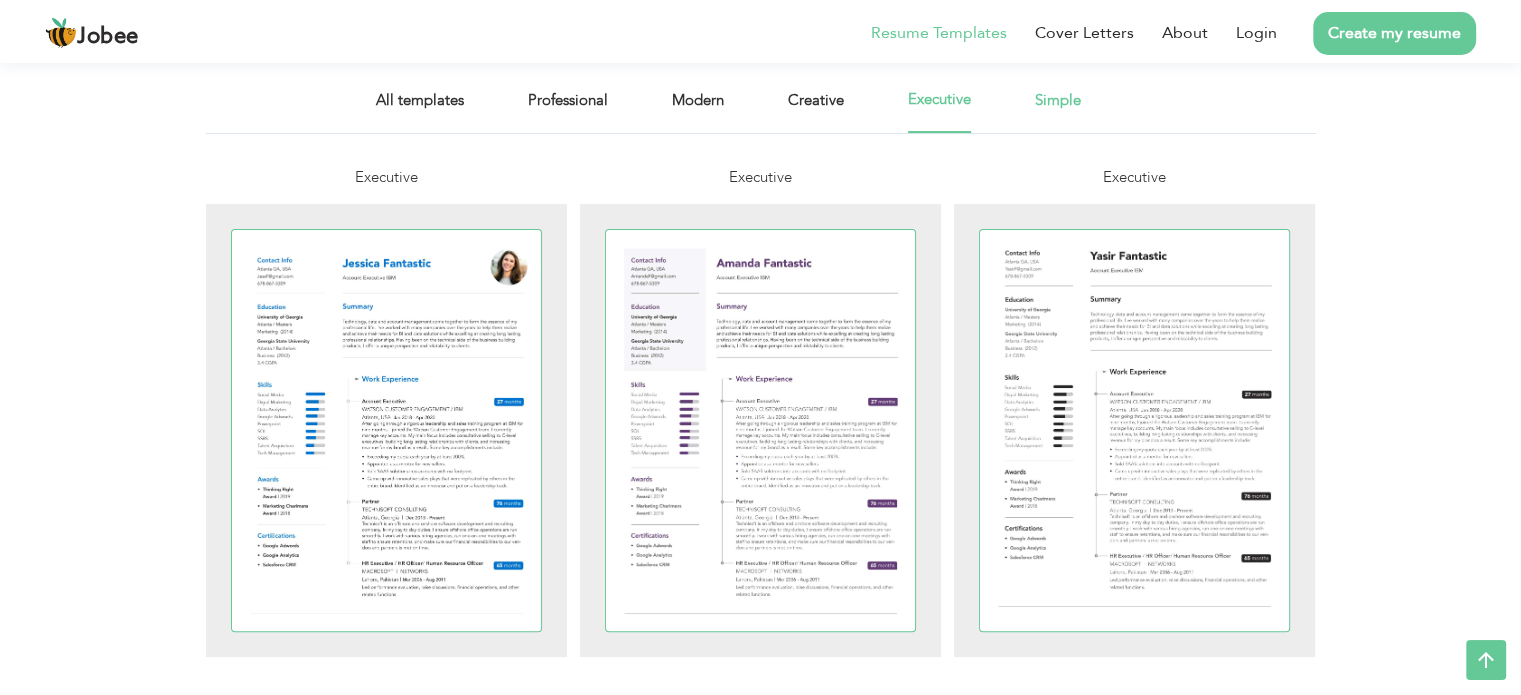 click on "Simple" at bounding box center [1058, 110] 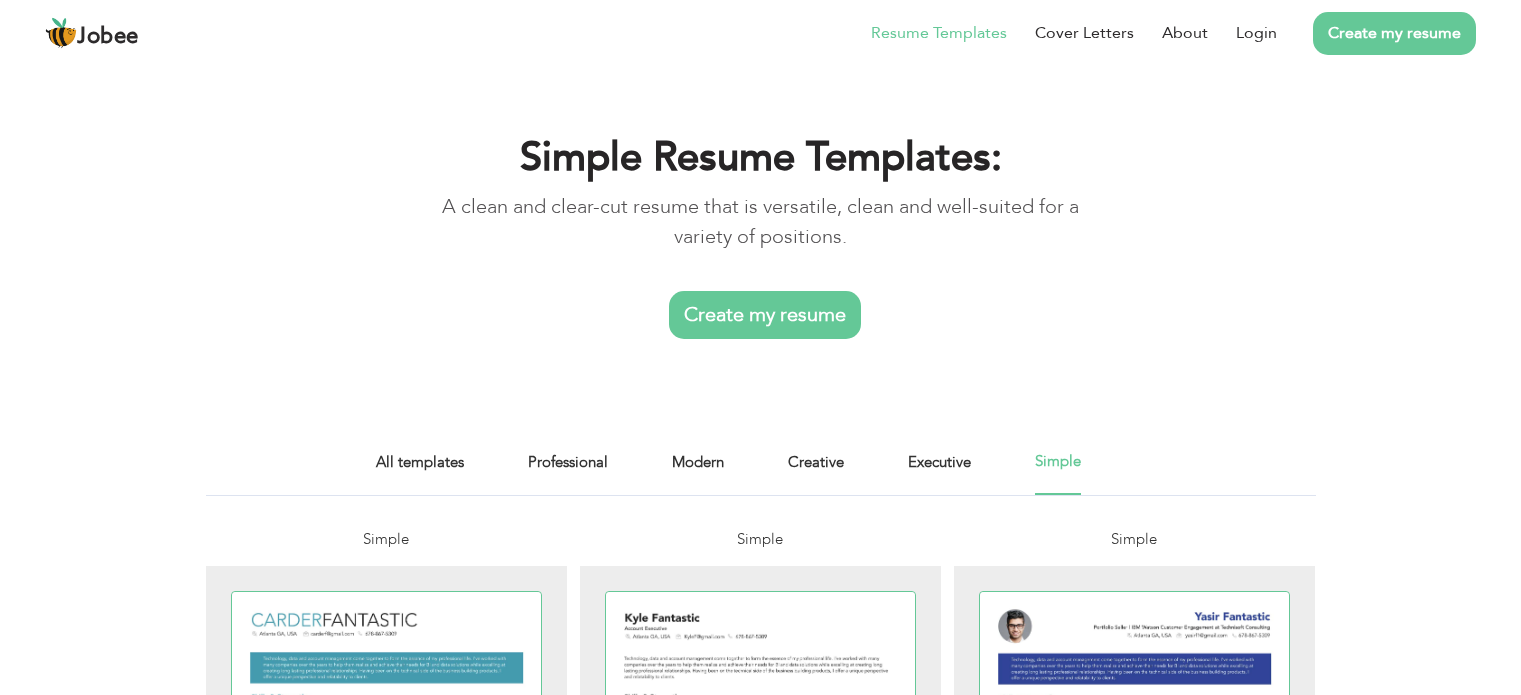 scroll, scrollTop: 0, scrollLeft: 0, axis: both 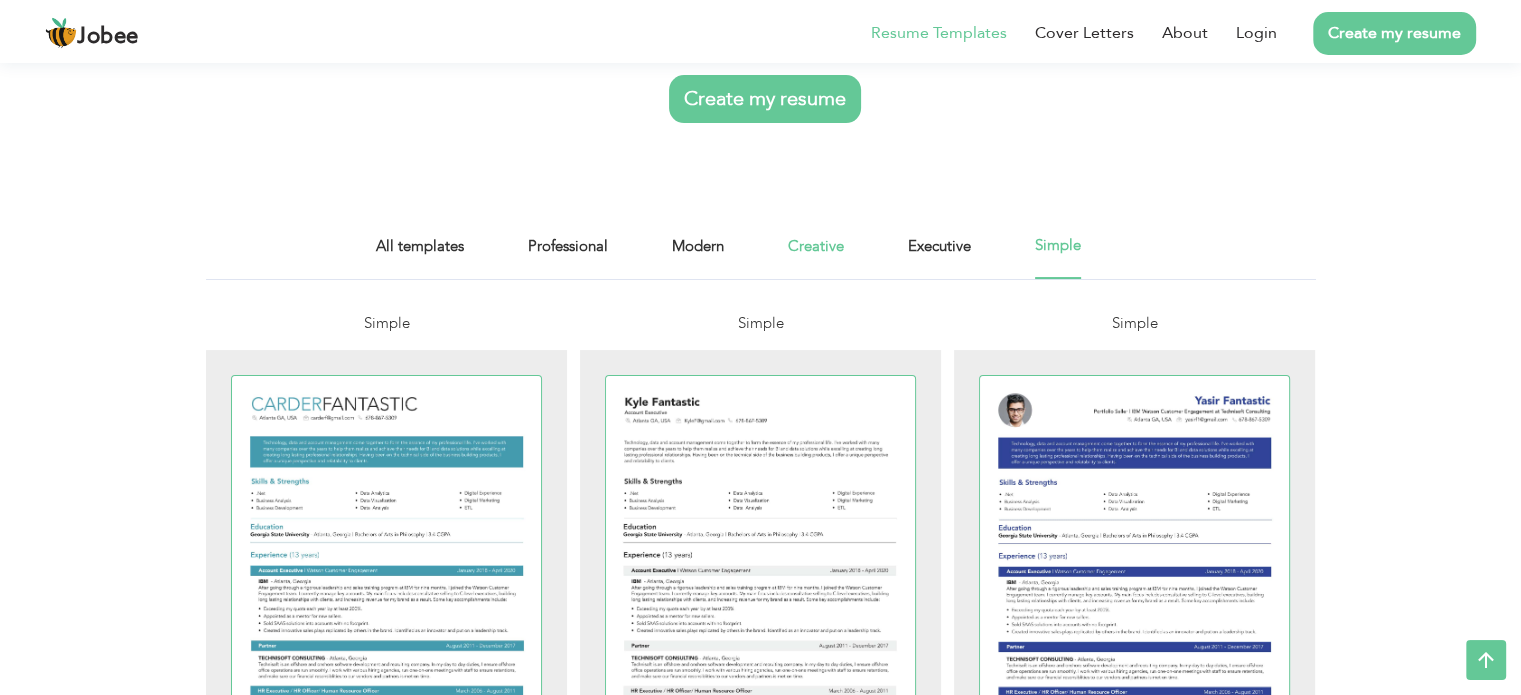 click on "Creative" at bounding box center [816, 256] 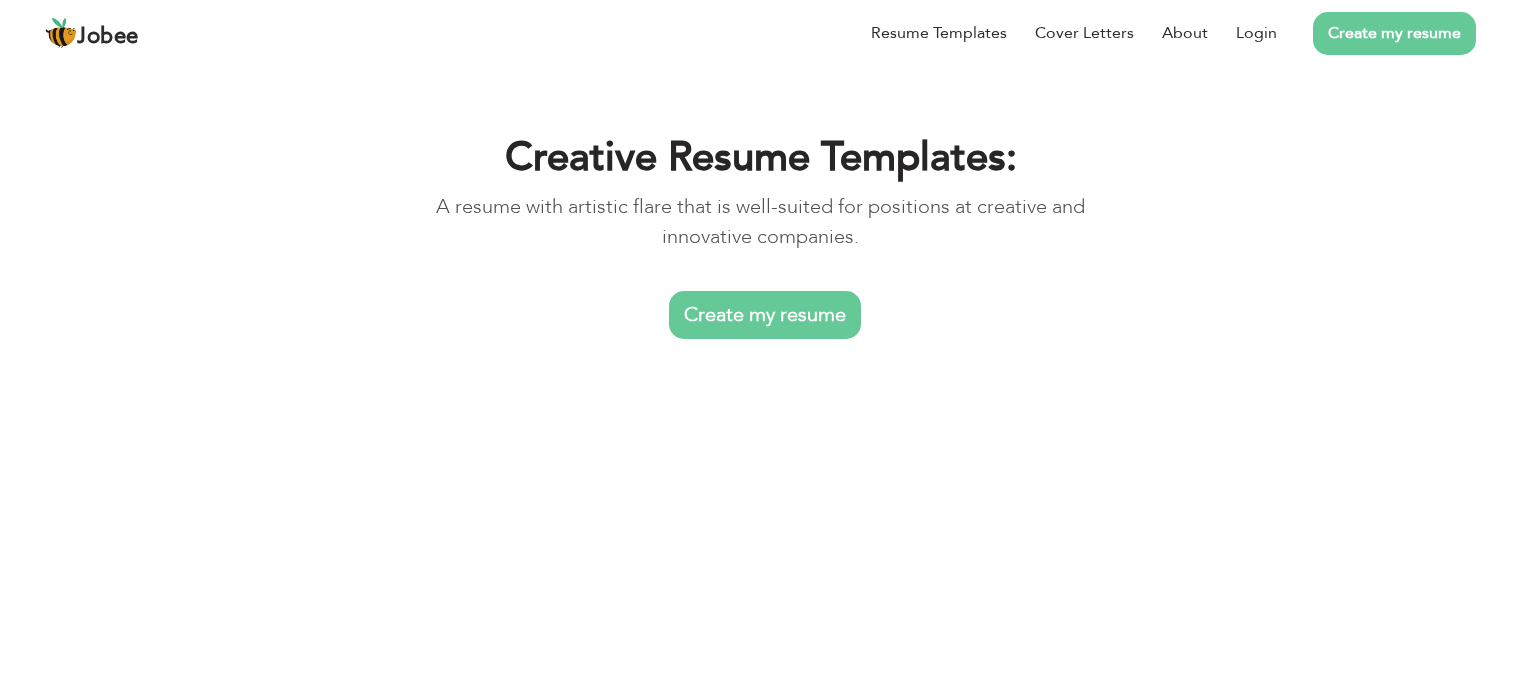scroll, scrollTop: 0, scrollLeft: 0, axis: both 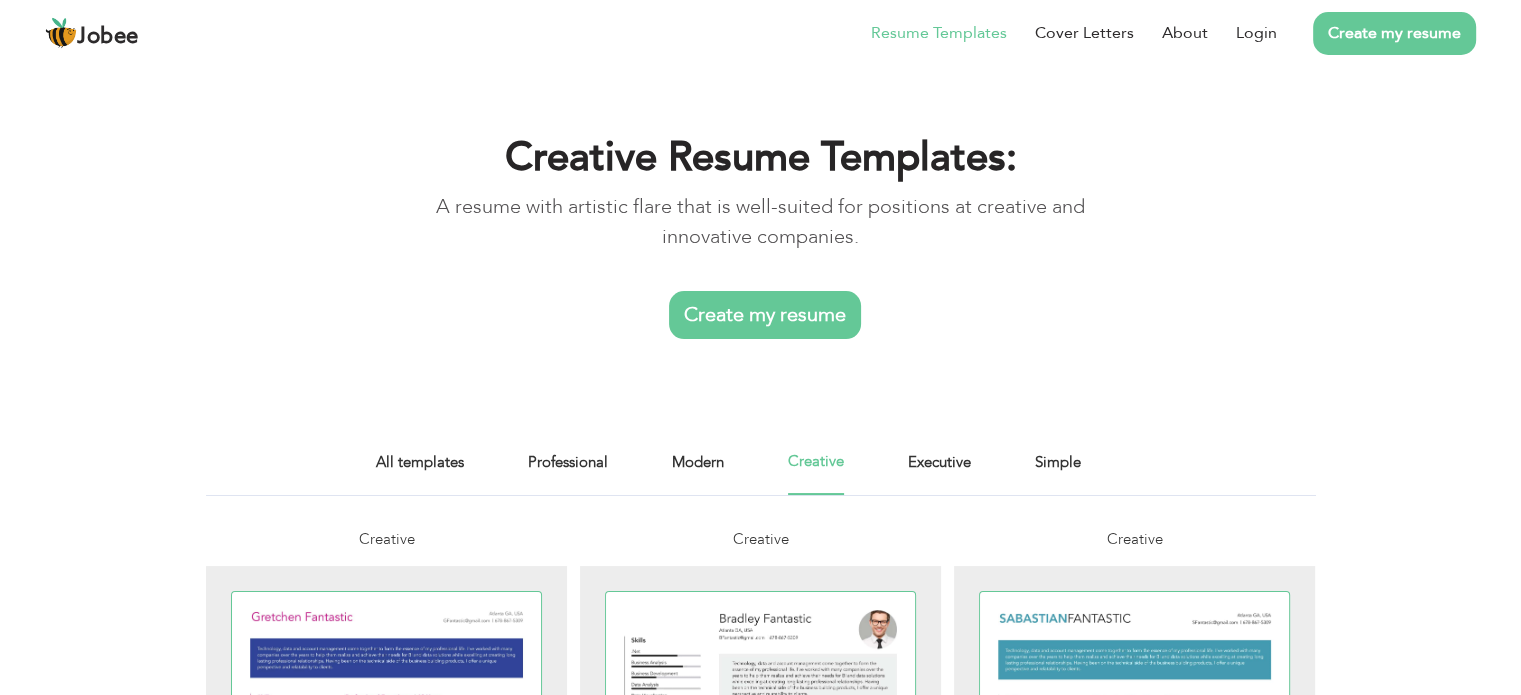 click on "All templates
Professional
Modern
Creative
Executive
Simple" at bounding box center [760, 472] 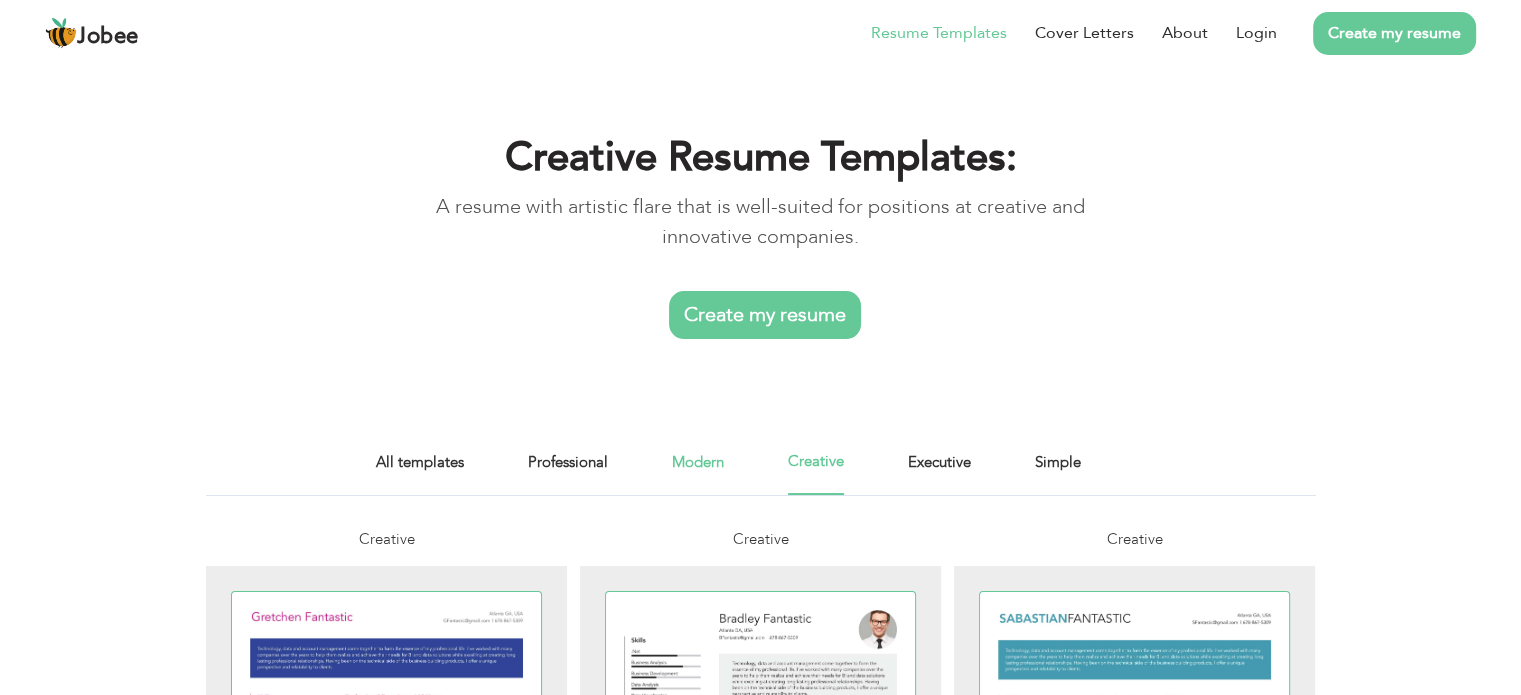 click on "Modern" at bounding box center [698, 472] 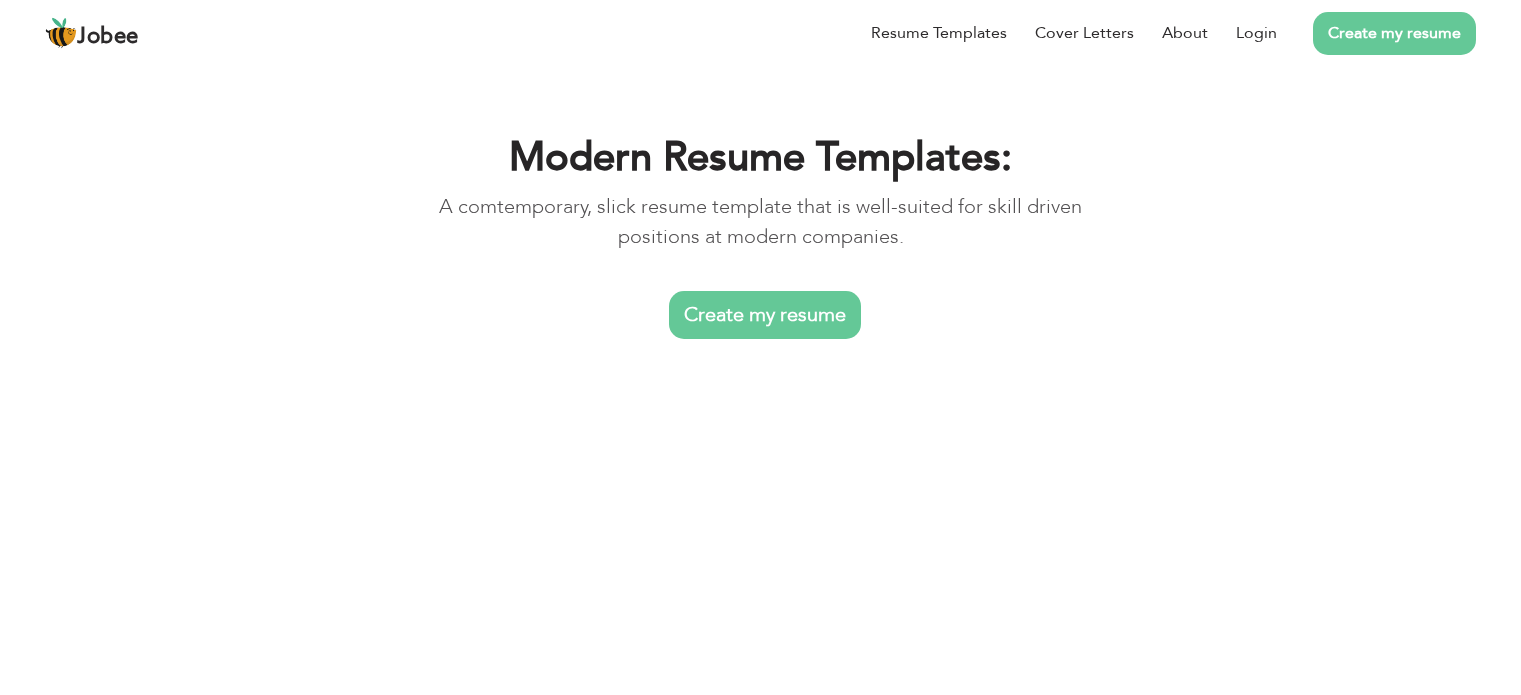 scroll, scrollTop: 0, scrollLeft: 0, axis: both 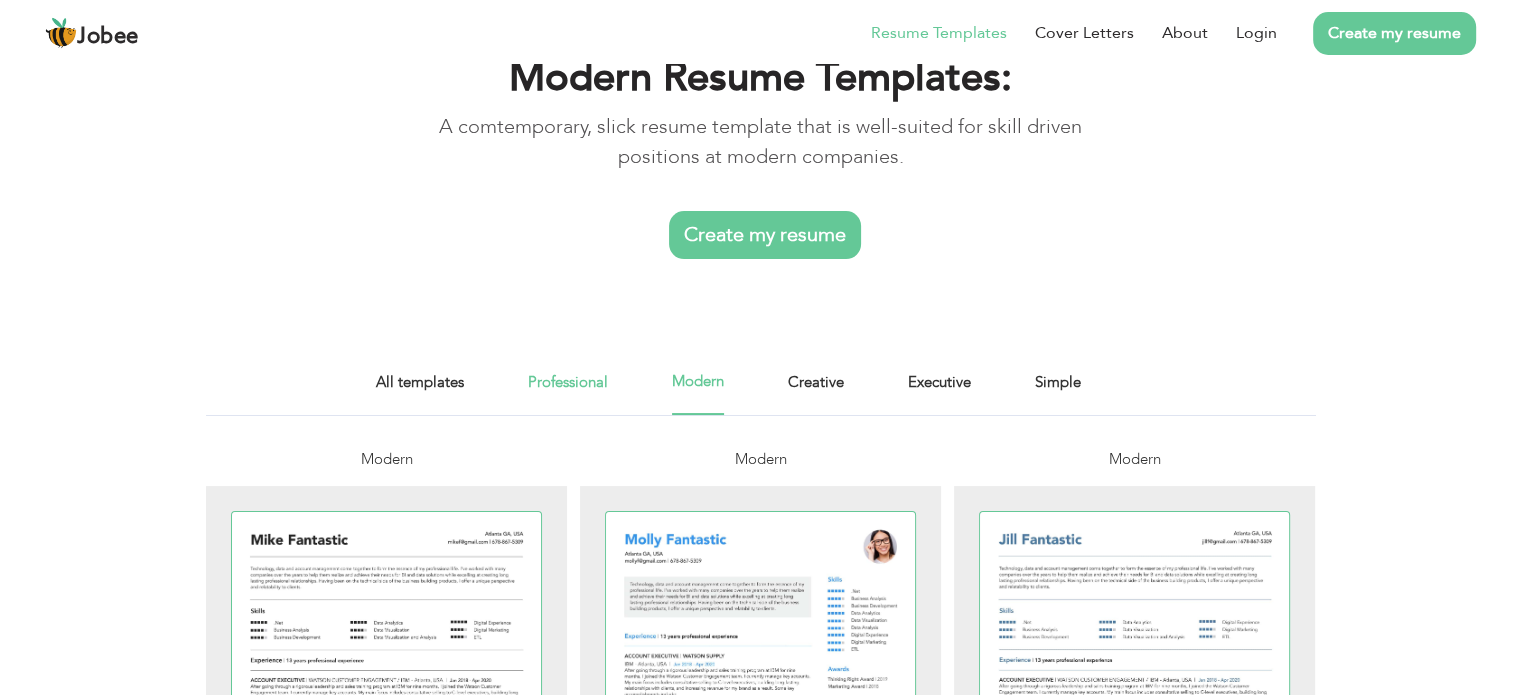 click on "Professional" at bounding box center (568, 392) 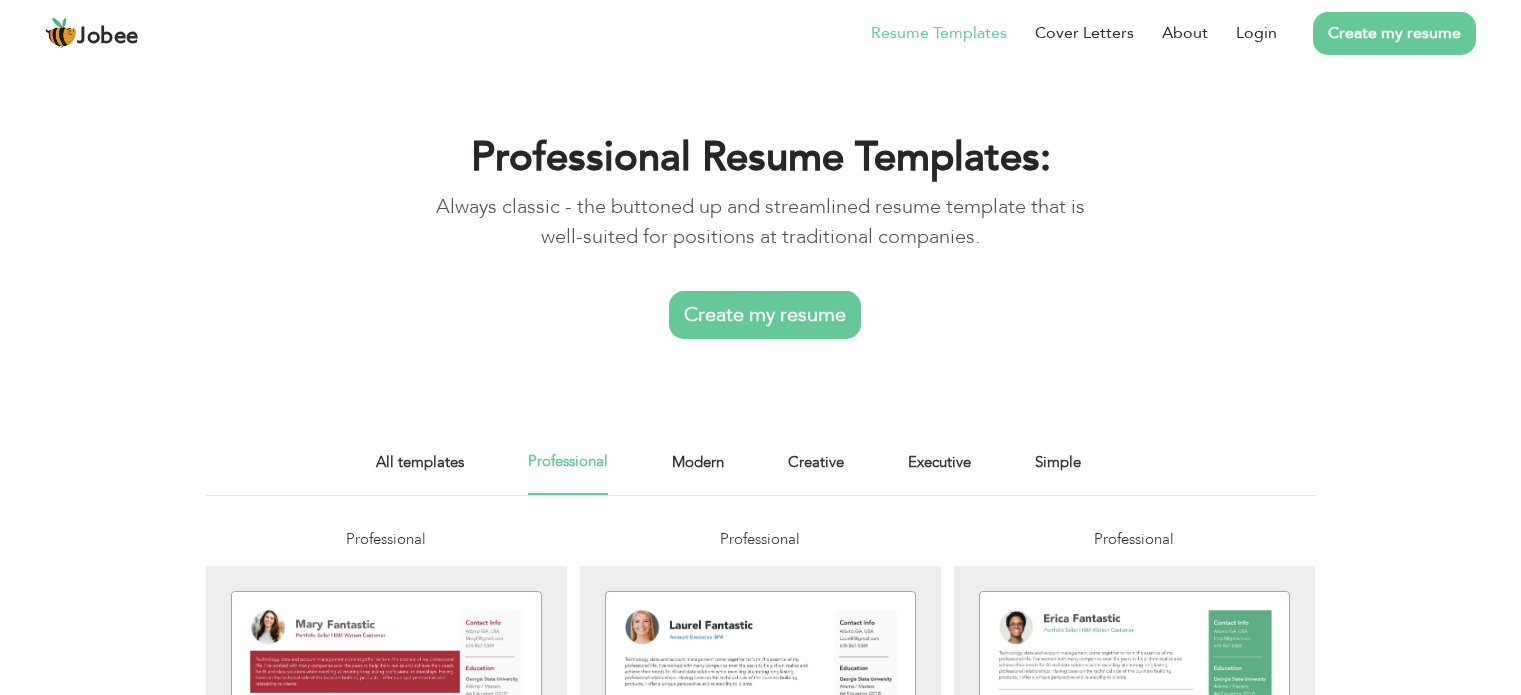 scroll, scrollTop: 0, scrollLeft: 0, axis: both 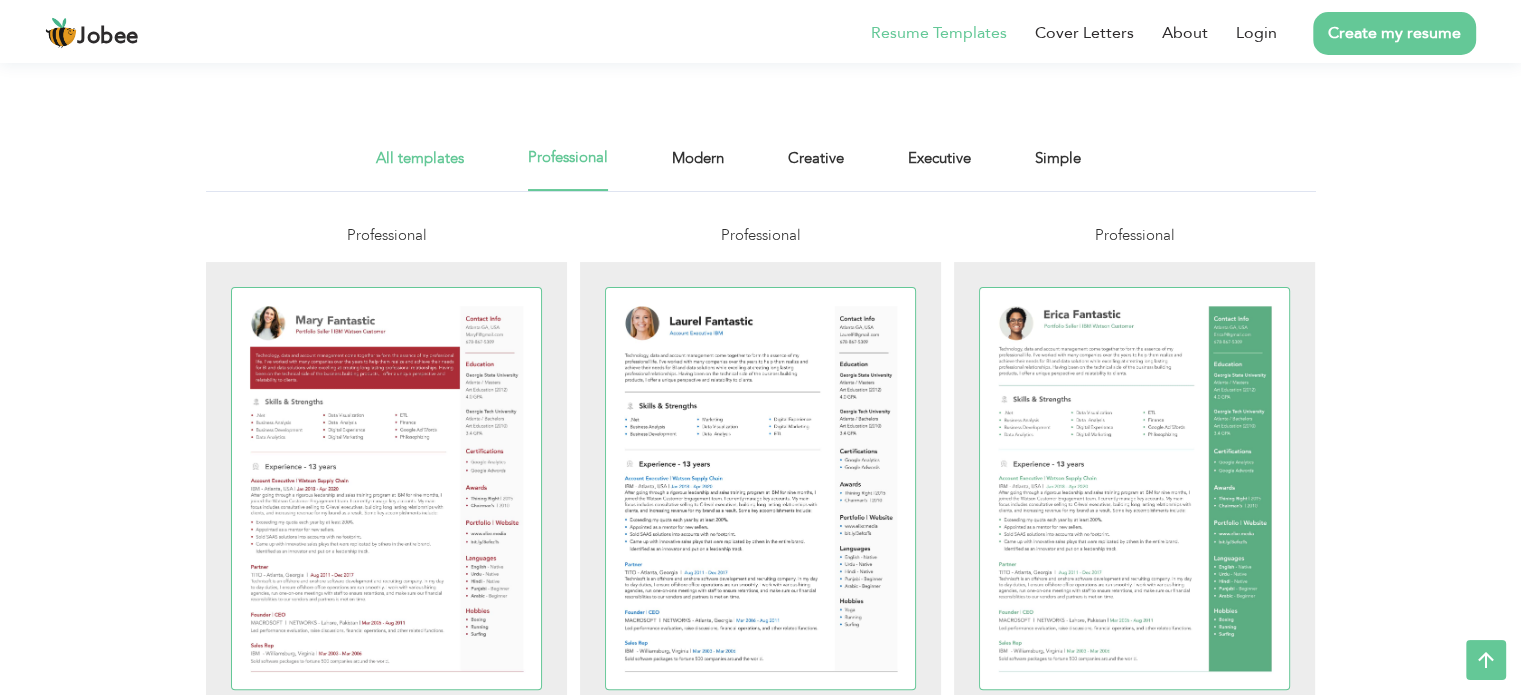 click on "All templates" at bounding box center [420, 168] 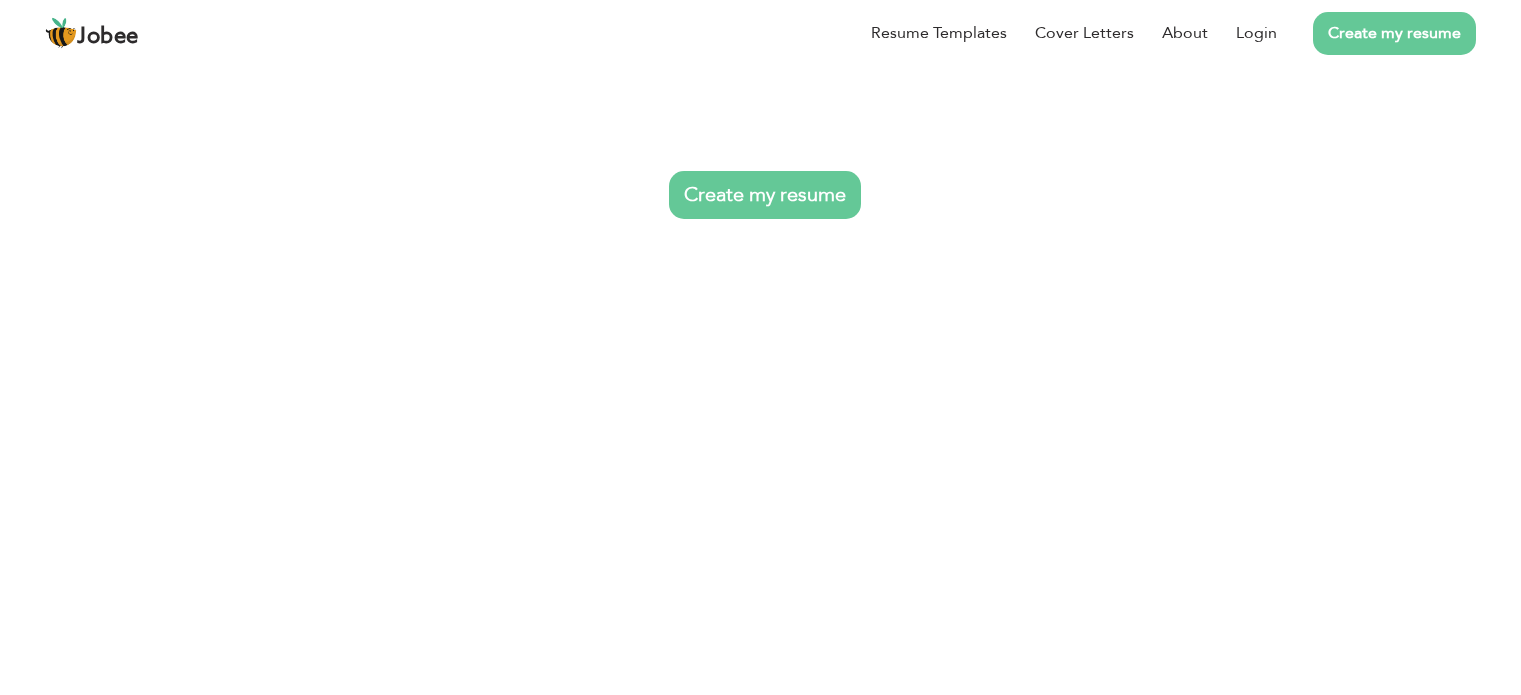 scroll, scrollTop: 0, scrollLeft: 0, axis: both 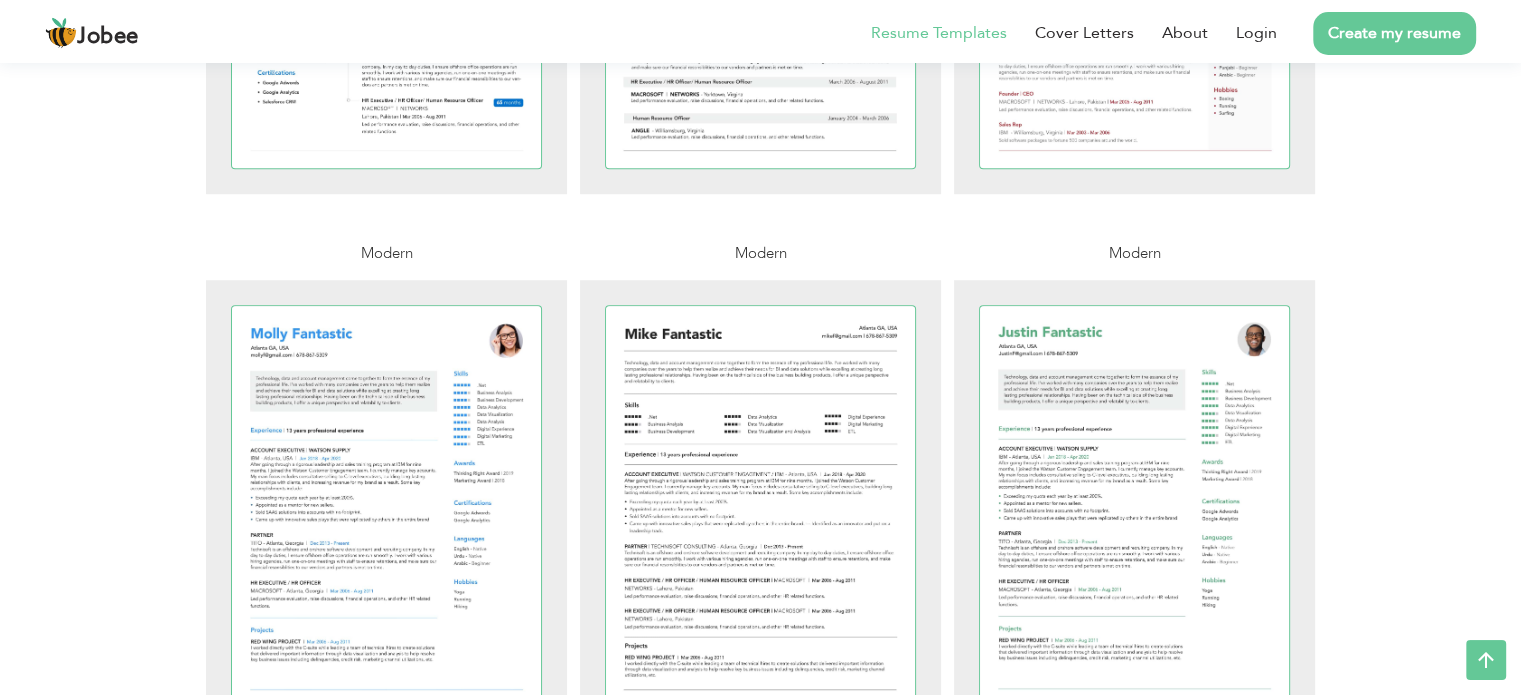 click on "Create my resume" at bounding box center [1394, 33] 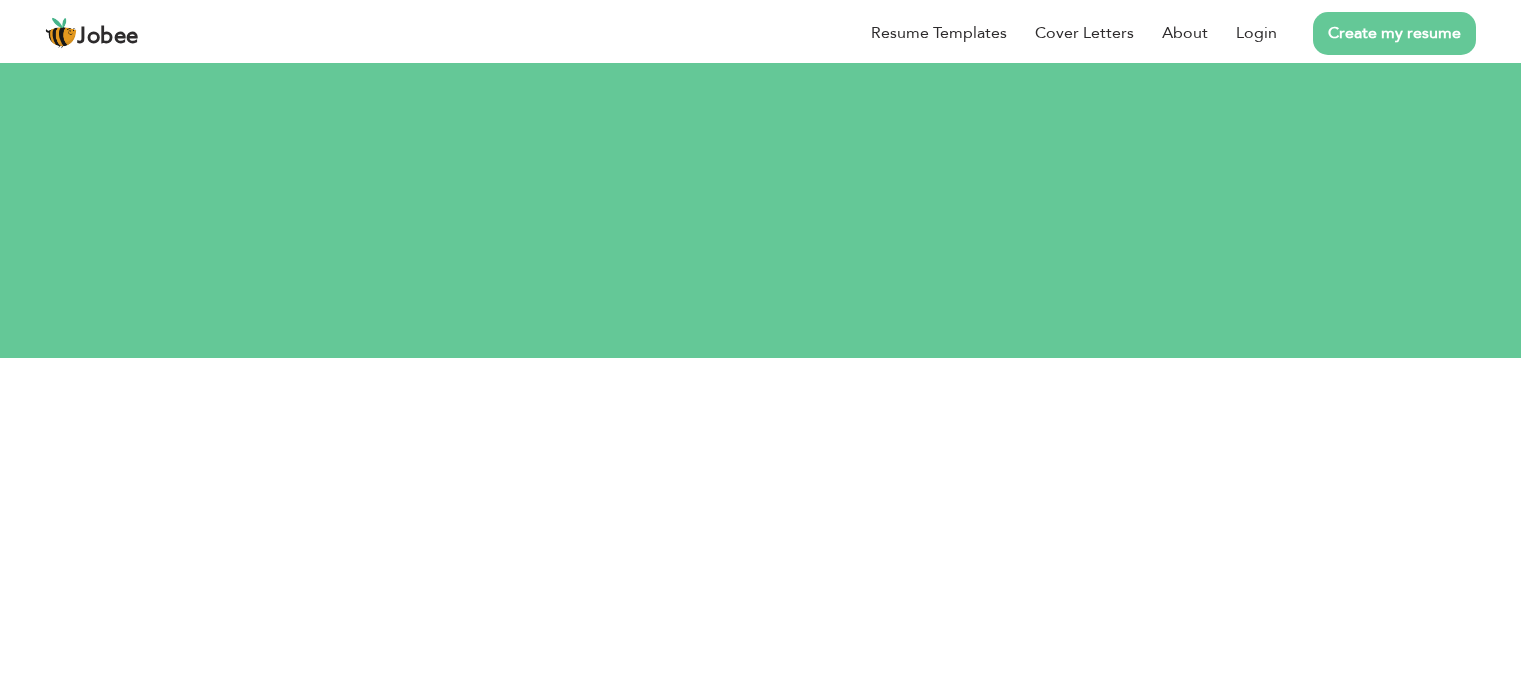 scroll, scrollTop: 0, scrollLeft: 0, axis: both 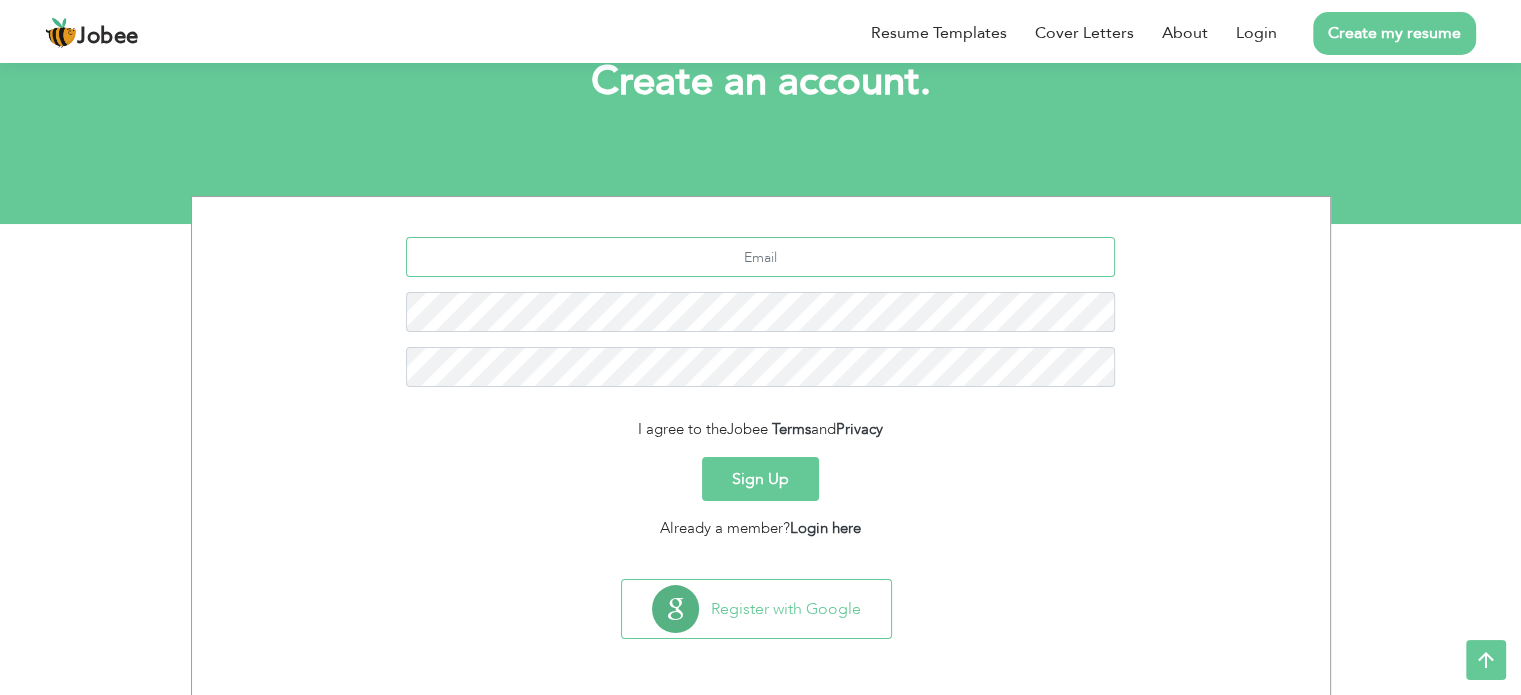 click at bounding box center (760, 257) 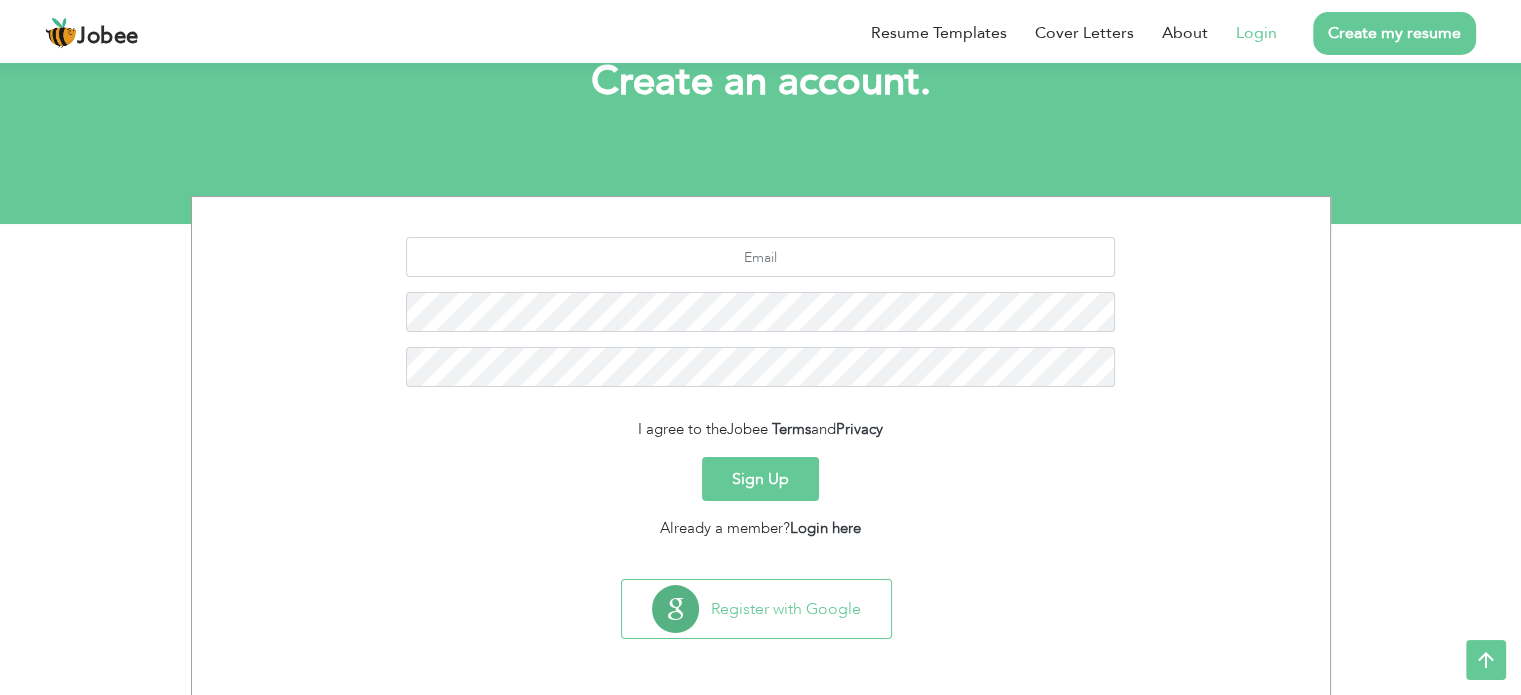 click on "Login" at bounding box center (1256, 33) 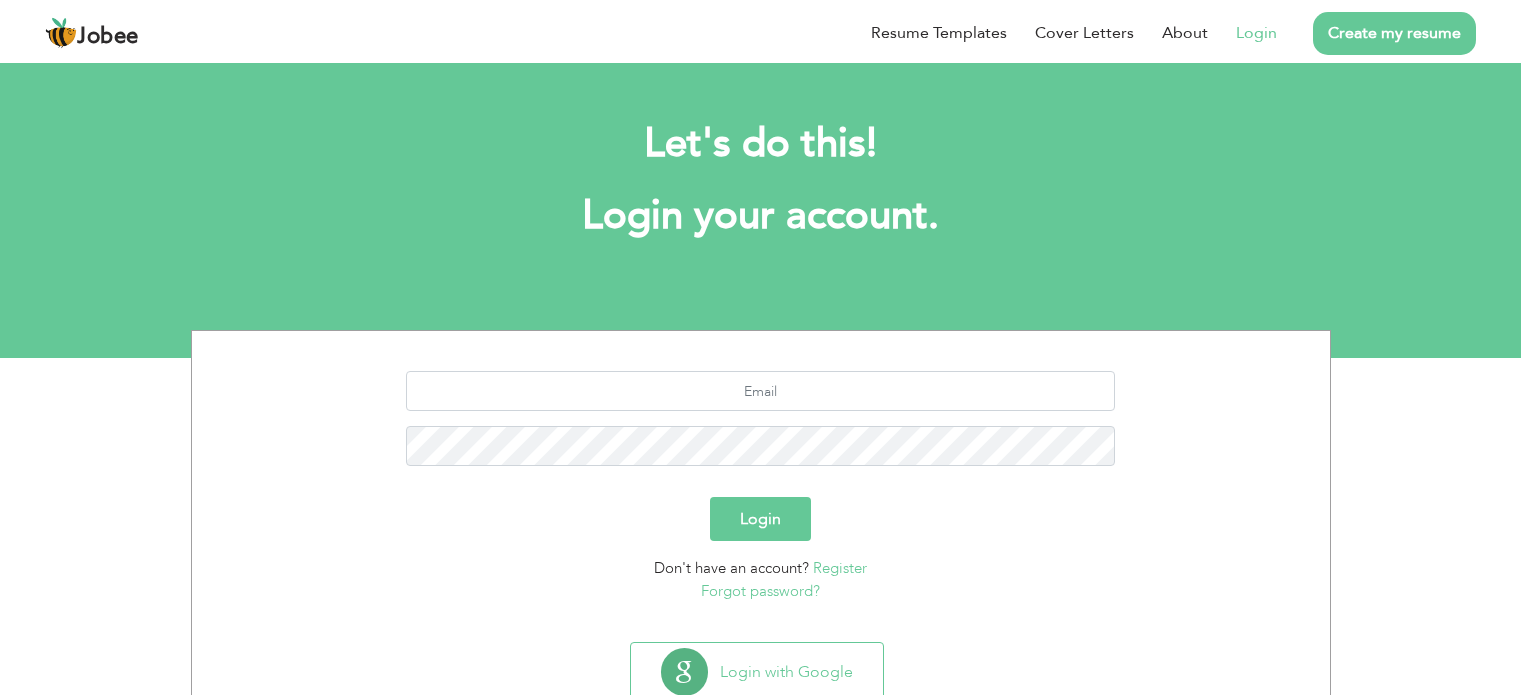 scroll, scrollTop: 0, scrollLeft: 0, axis: both 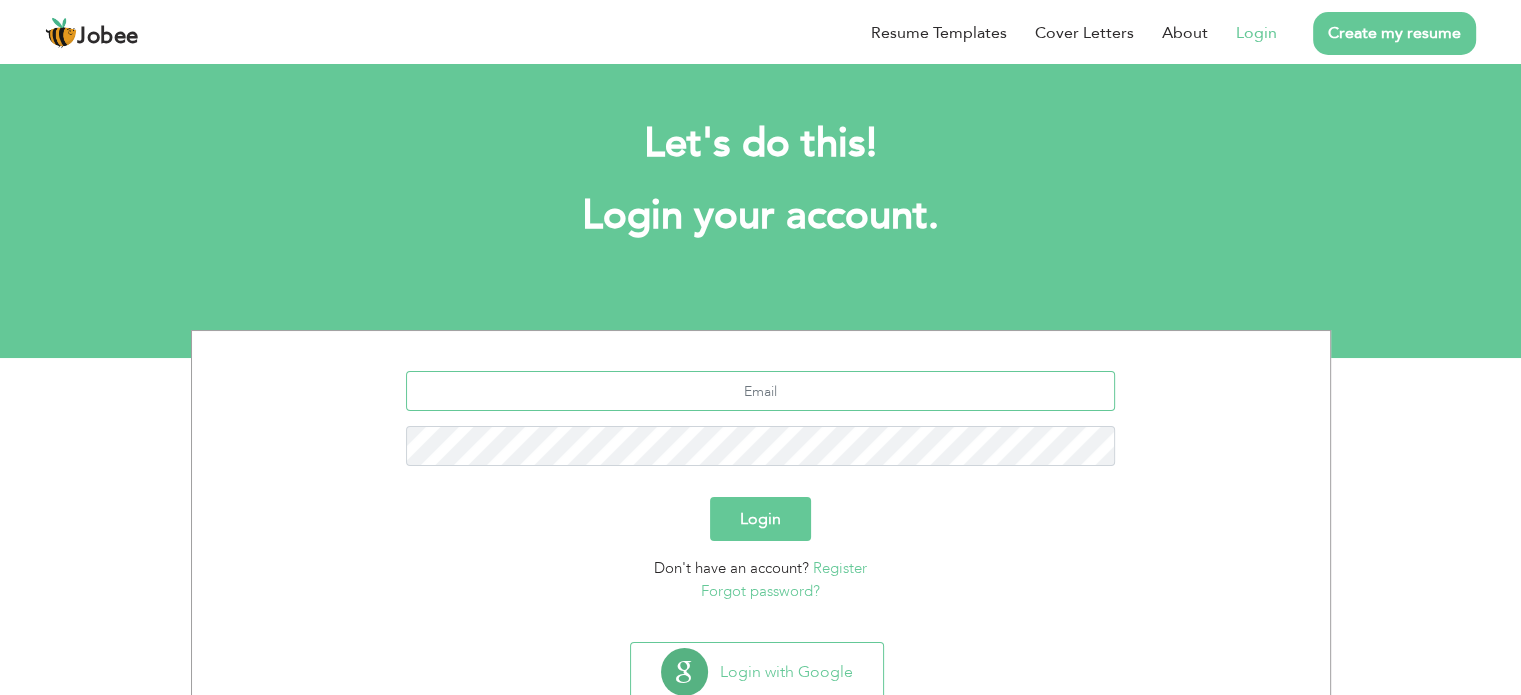 click at bounding box center (760, 391) 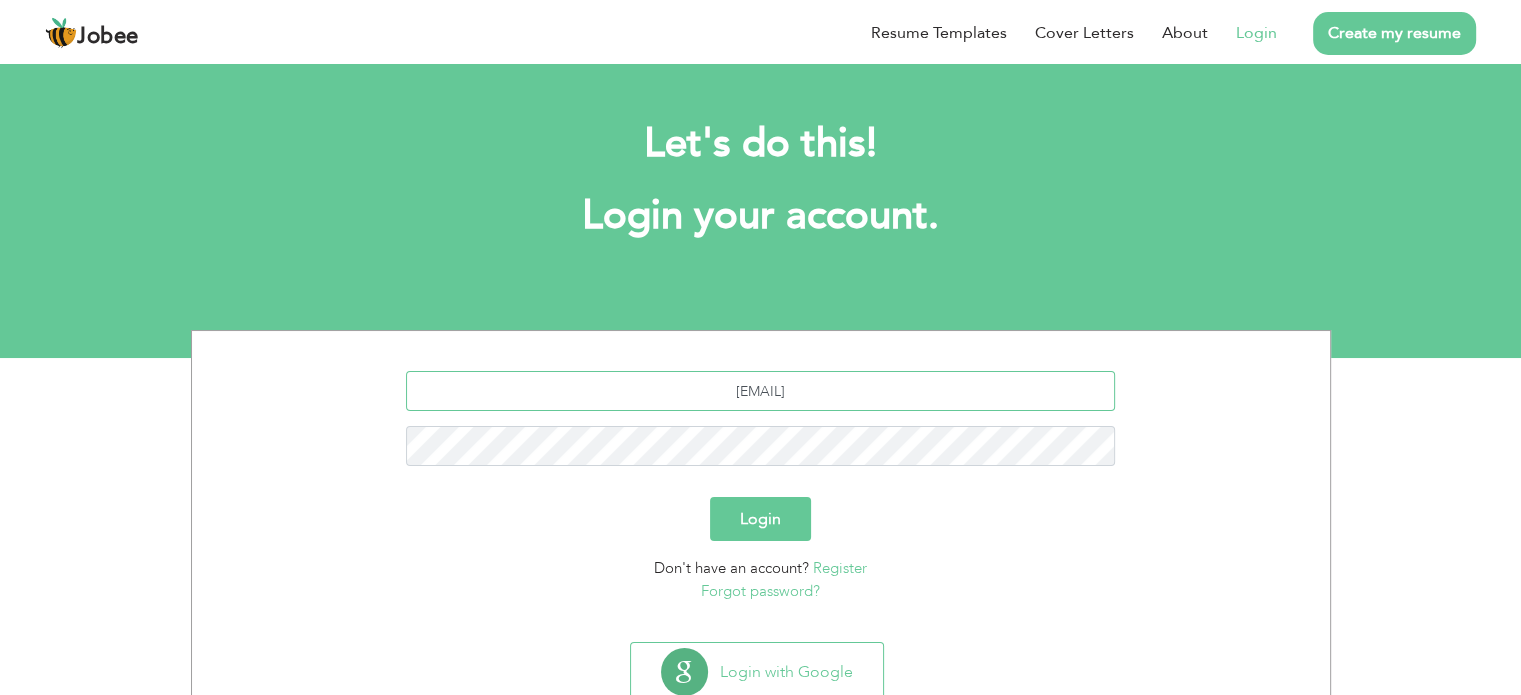 click on "hassanmustafa008@gmial.com" at bounding box center [760, 391] 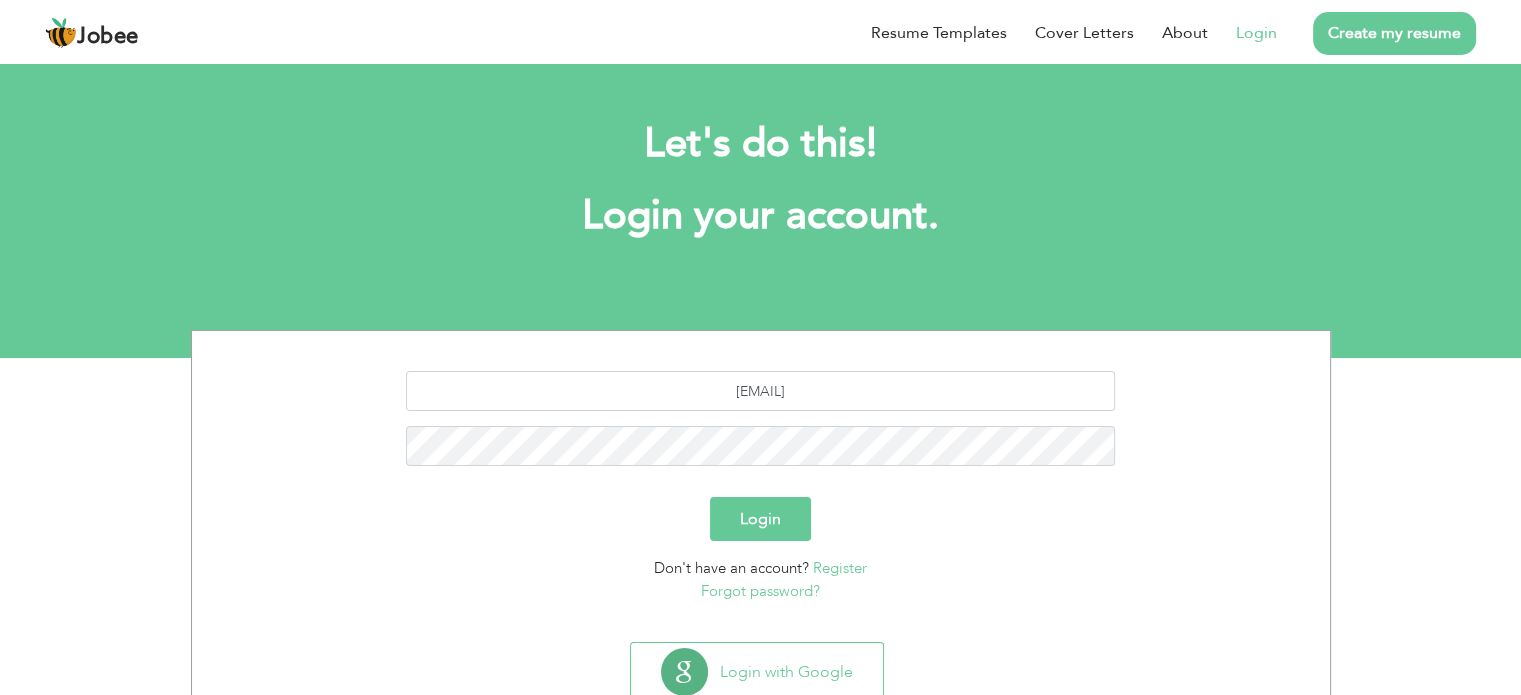 click on "Login" at bounding box center (760, 519) 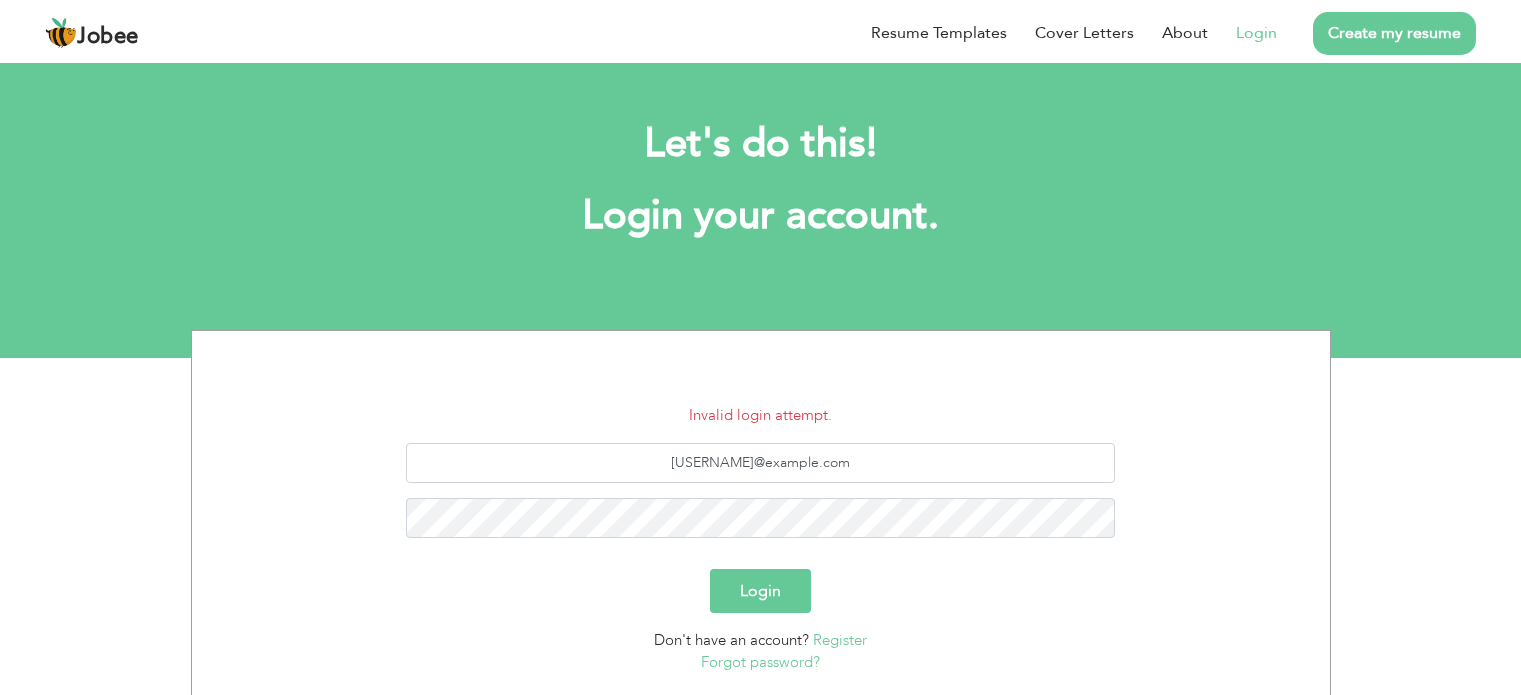 scroll, scrollTop: 0, scrollLeft: 0, axis: both 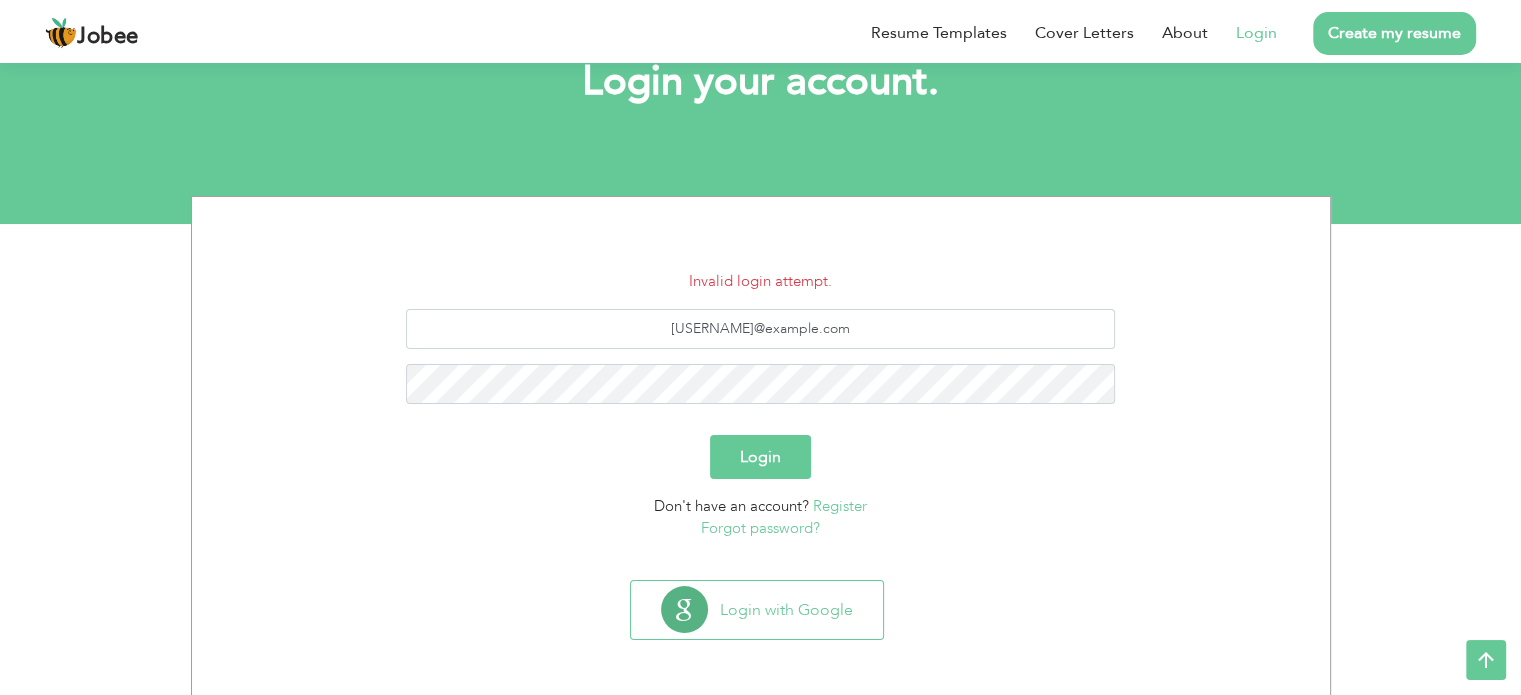 click on "Forgot password?" at bounding box center [760, 528] 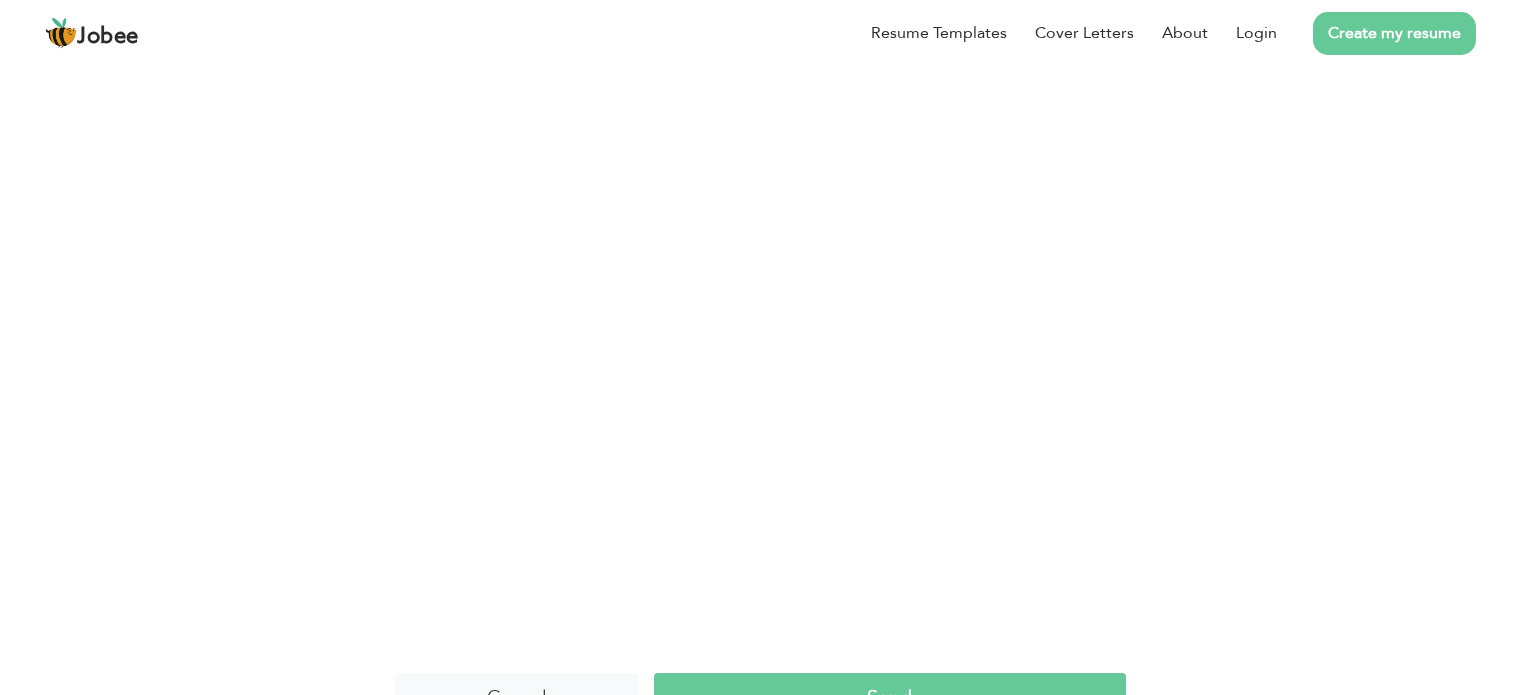 scroll, scrollTop: 0, scrollLeft: 0, axis: both 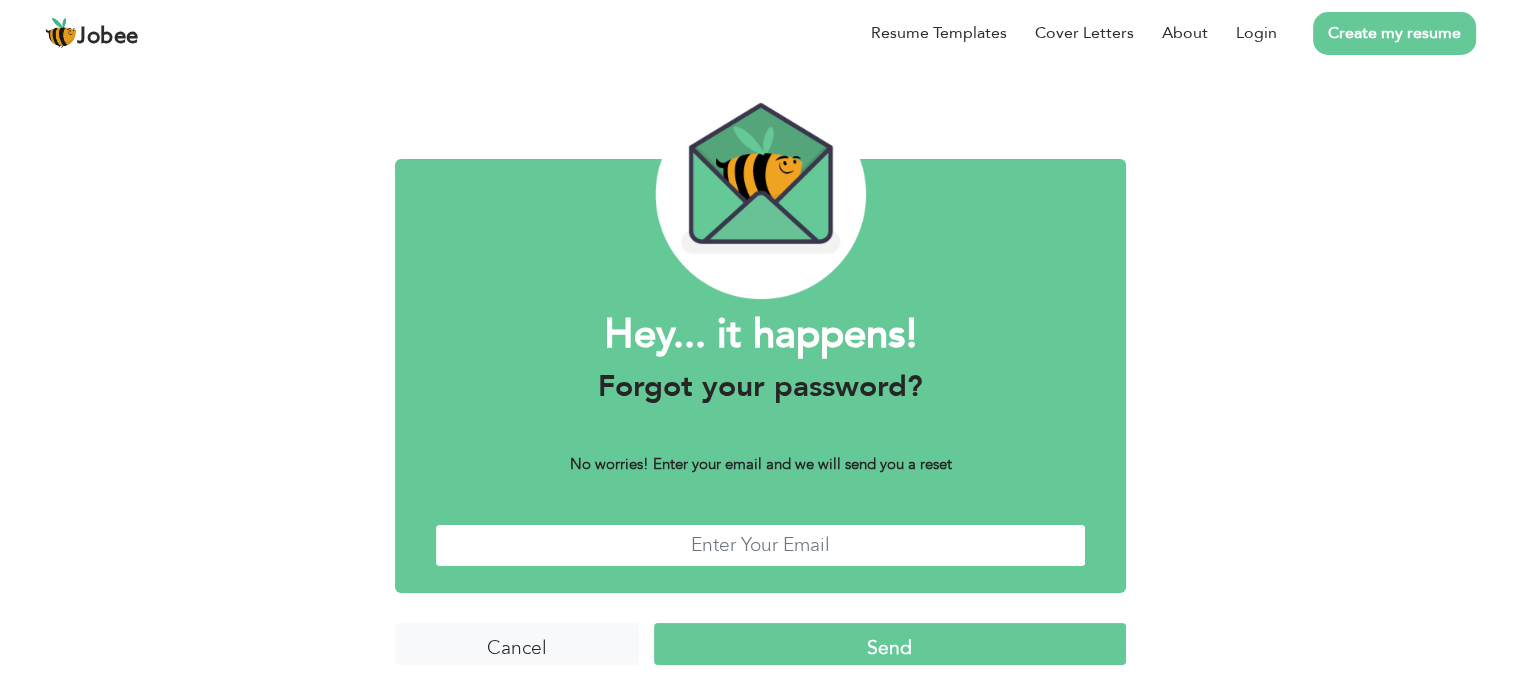 click at bounding box center (760, 545) 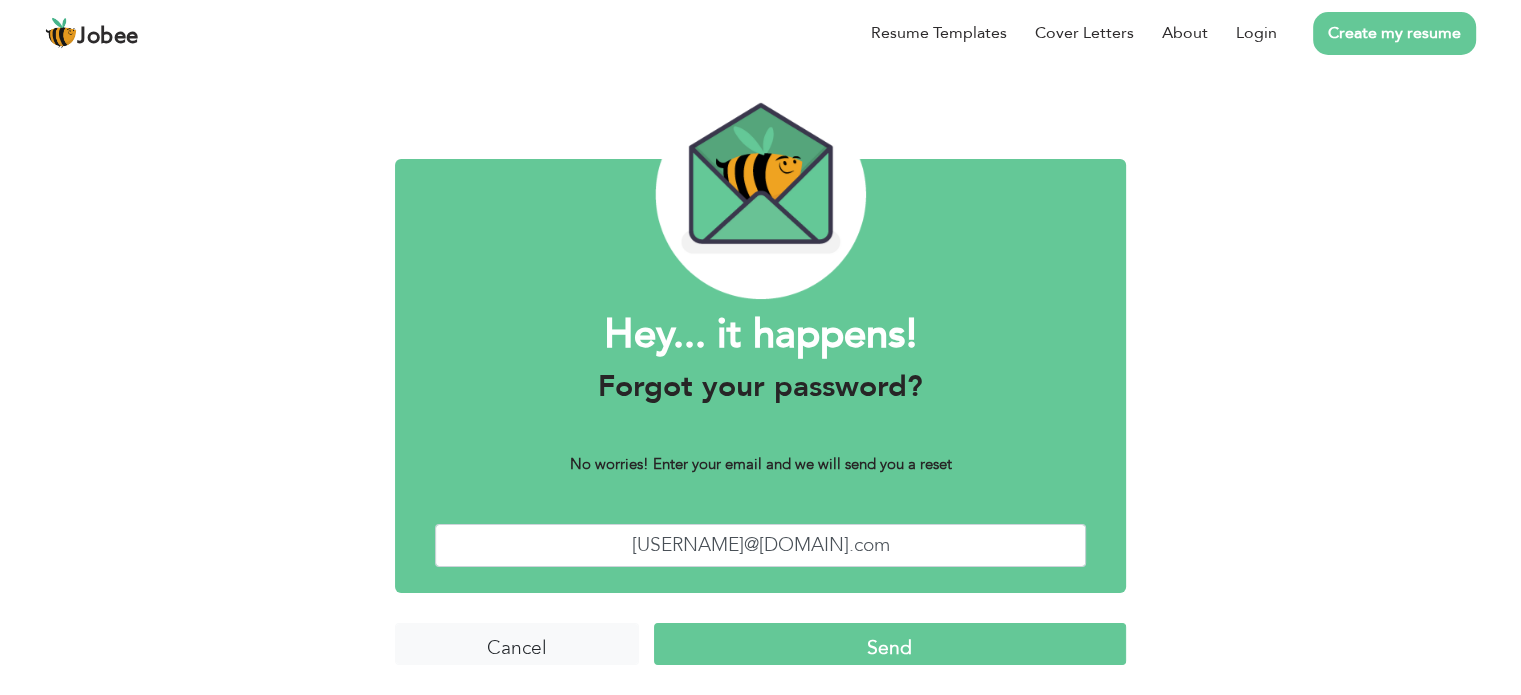 click on "Send" at bounding box center (890, 644) 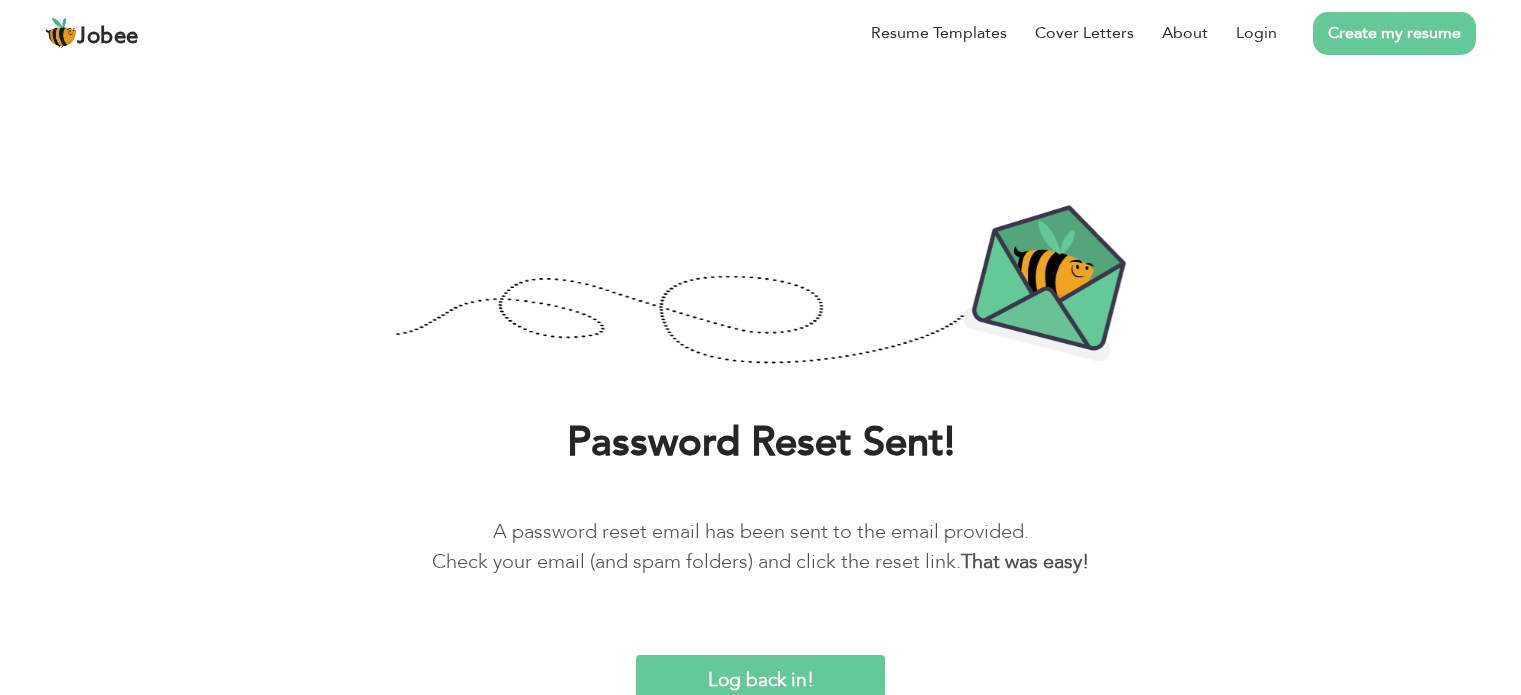 scroll, scrollTop: 0, scrollLeft: 0, axis: both 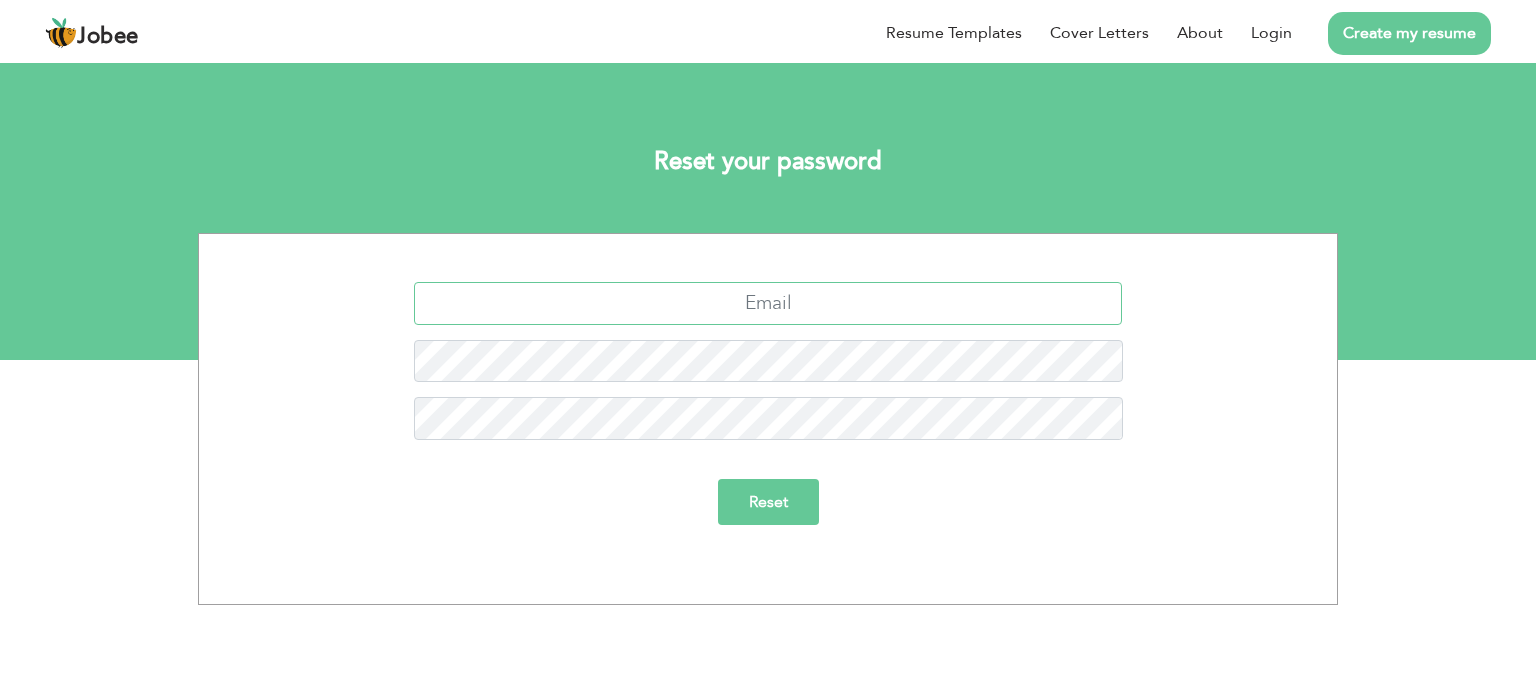 click at bounding box center (768, 303) 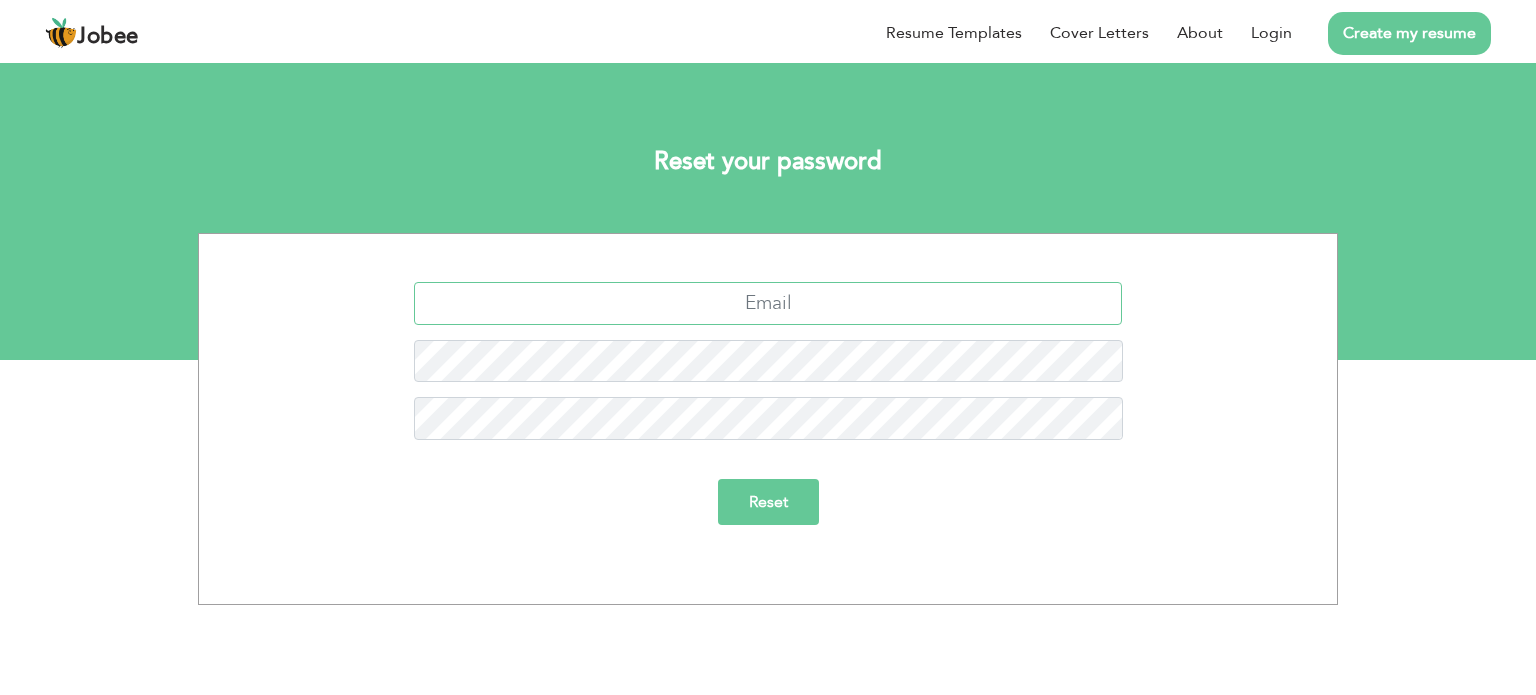 type on "hassanmustafa008@gmail.com" 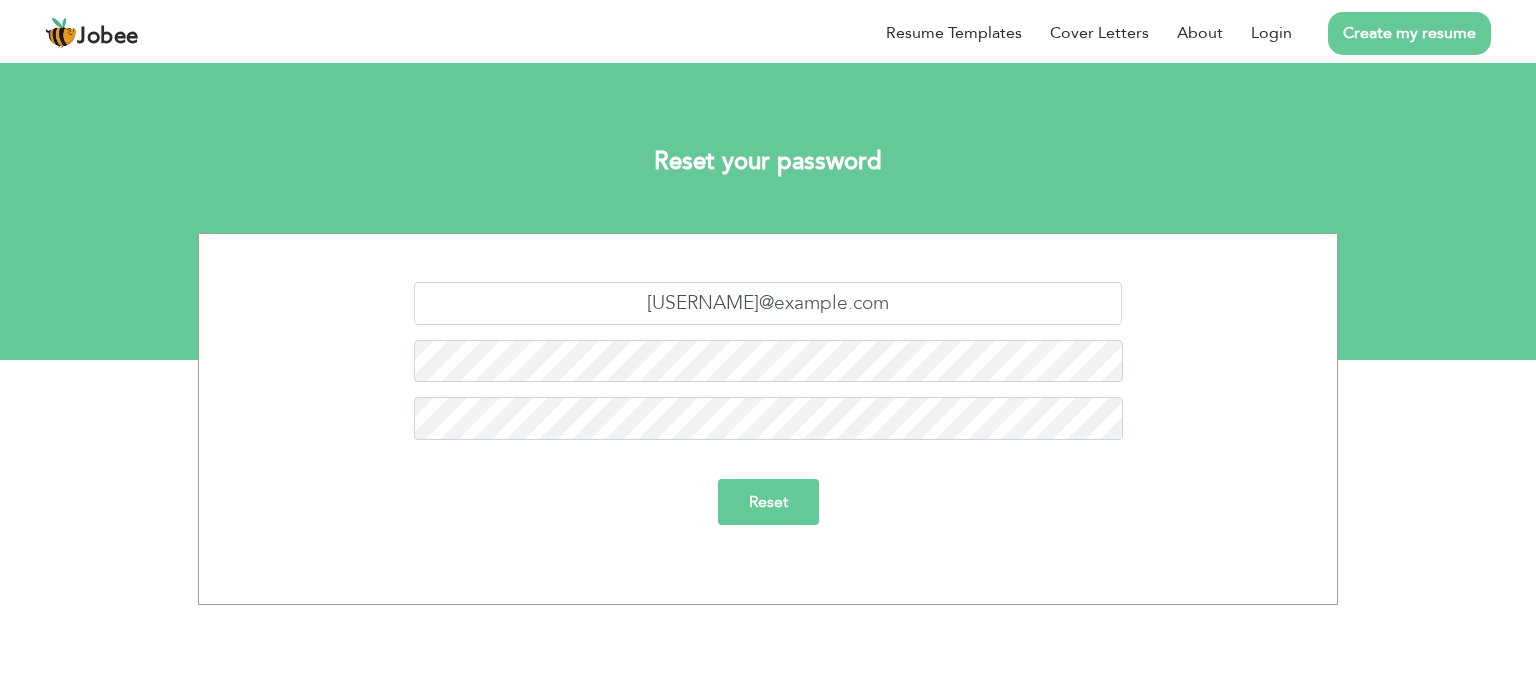 click on "Reset" at bounding box center [768, 502] 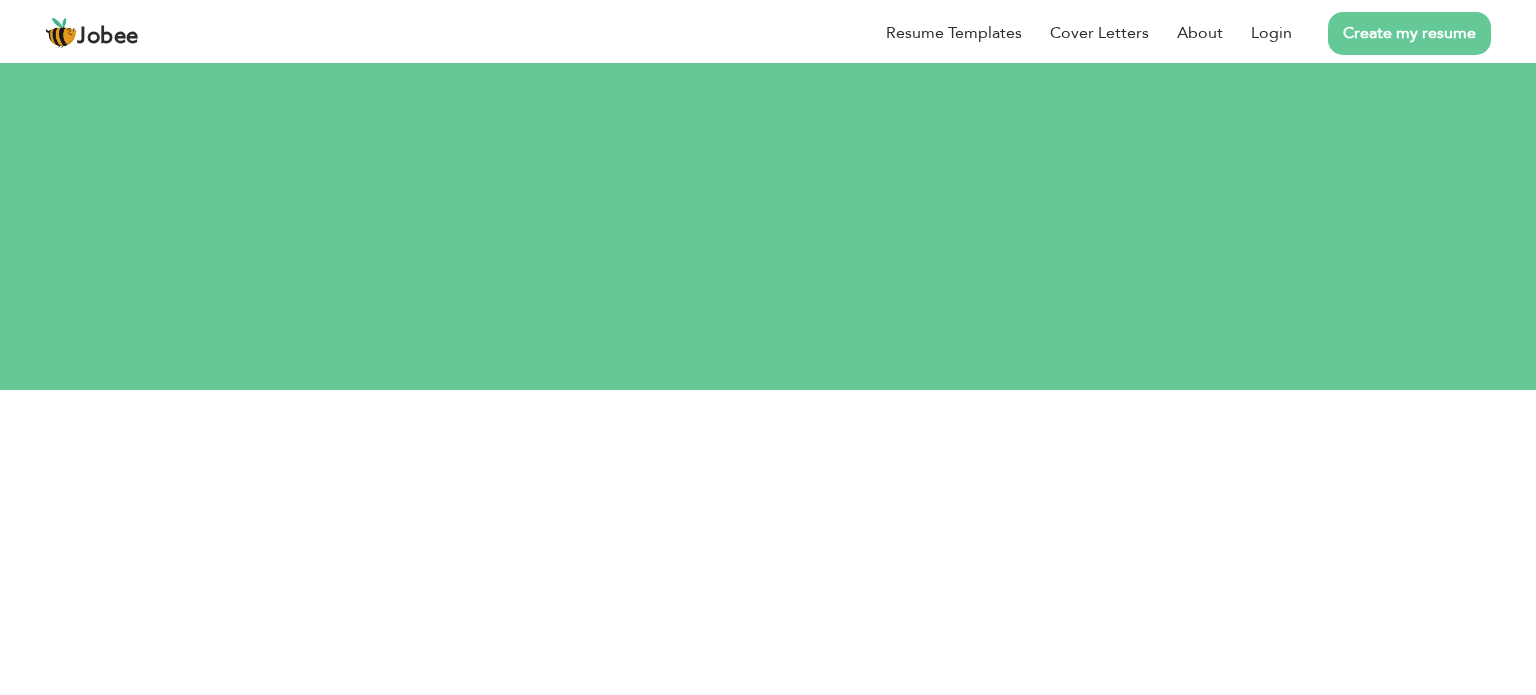 scroll, scrollTop: 0, scrollLeft: 0, axis: both 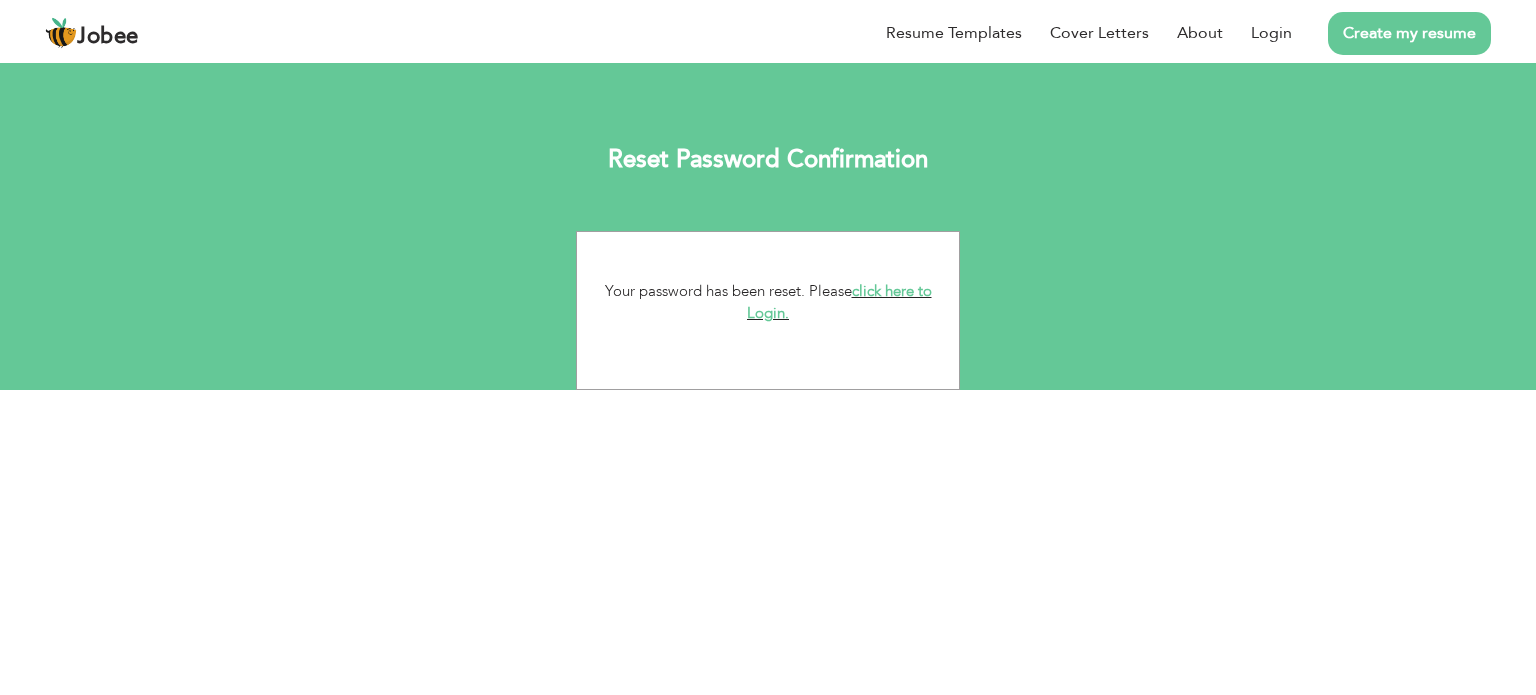 click on "click here to Login." at bounding box center [839, 302] 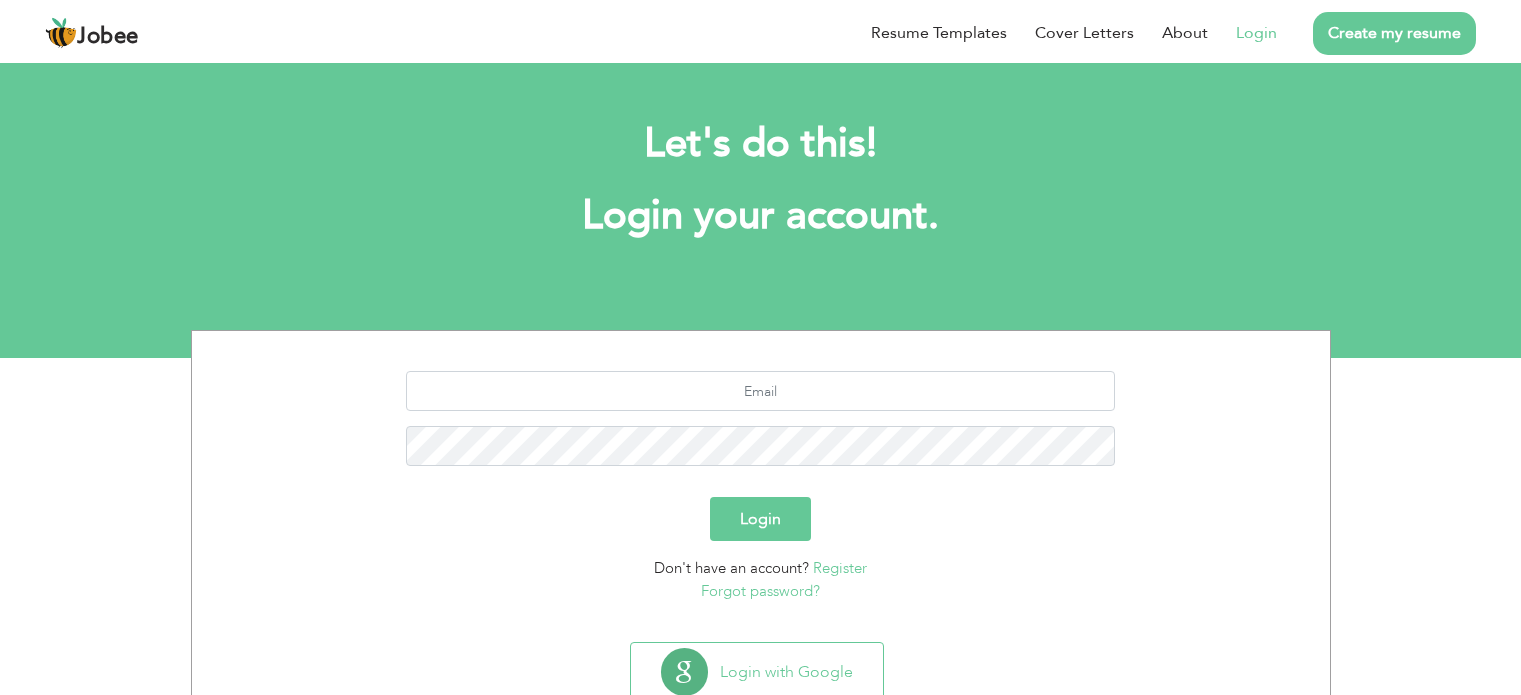 scroll, scrollTop: 0, scrollLeft: 0, axis: both 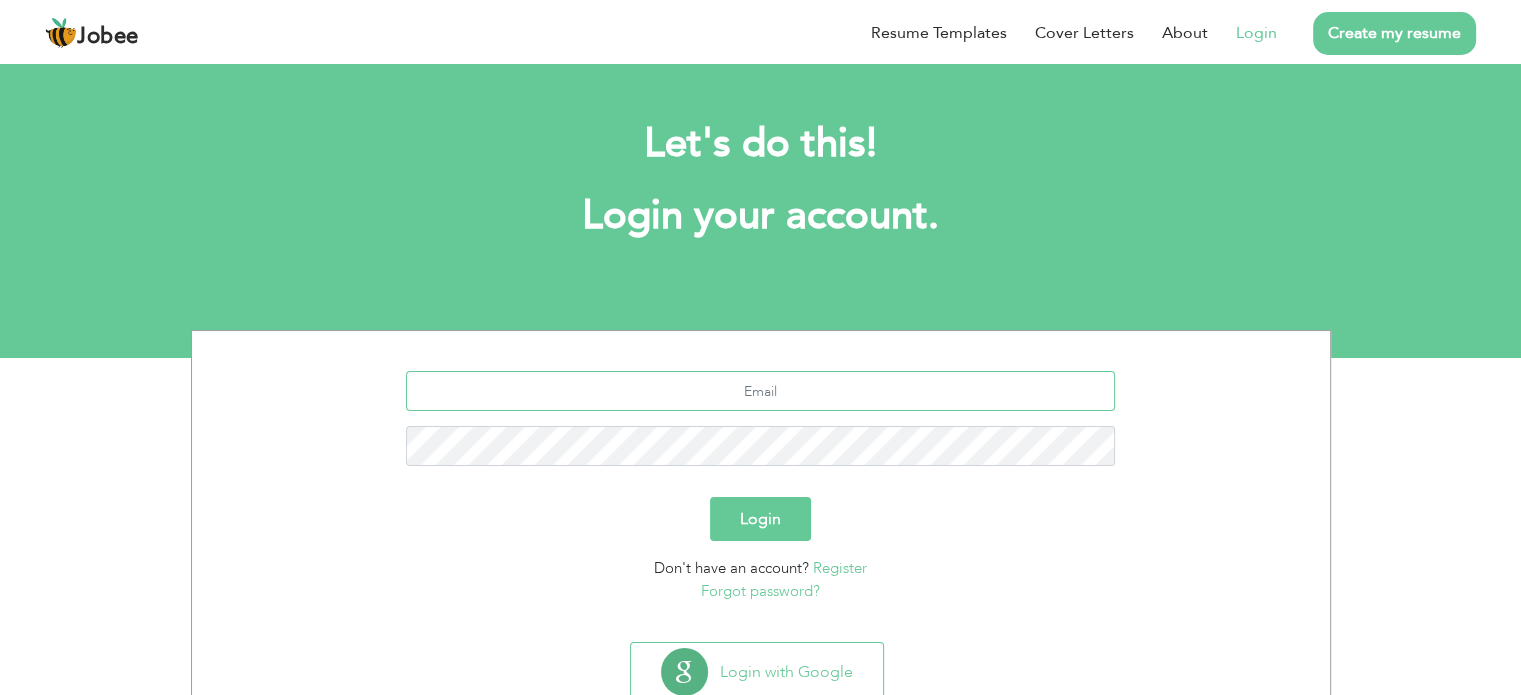 click at bounding box center (760, 391) 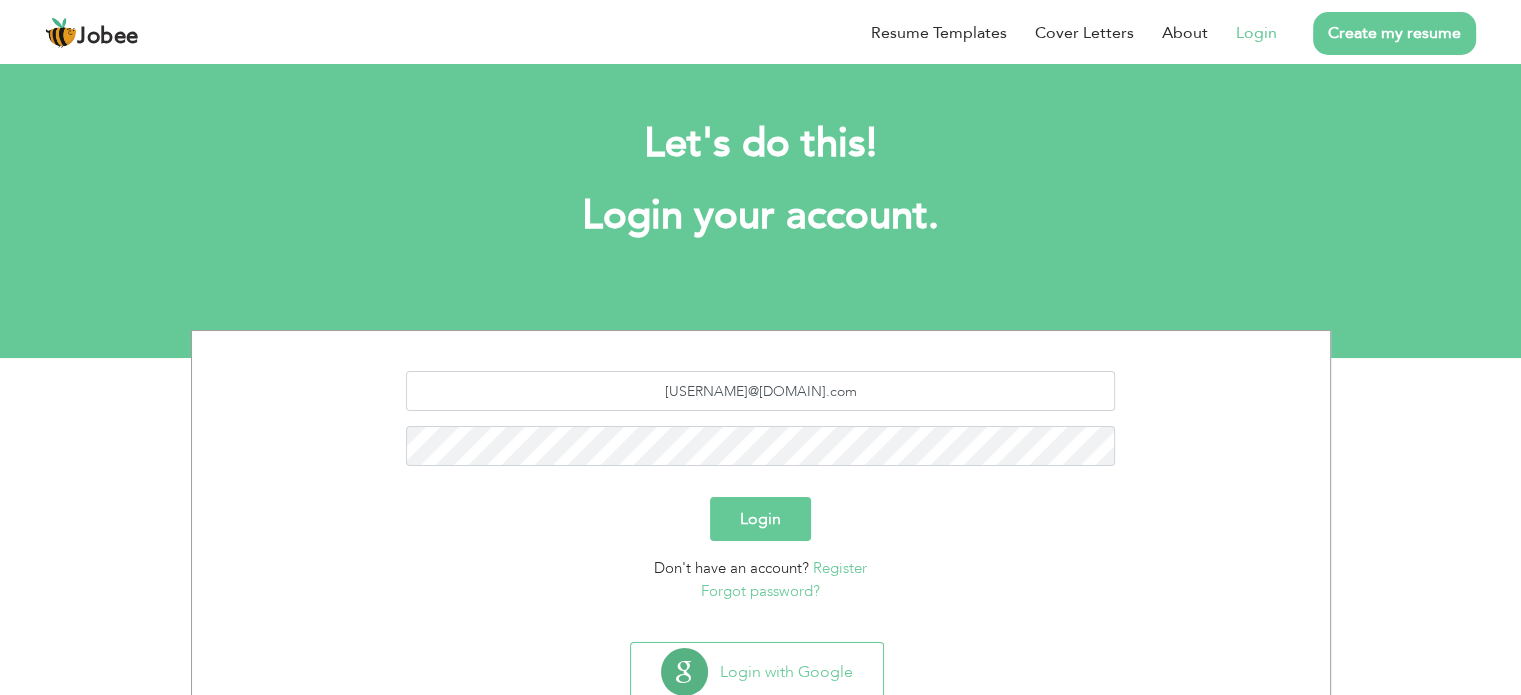 click on "Login" at bounding box center [760, 519] 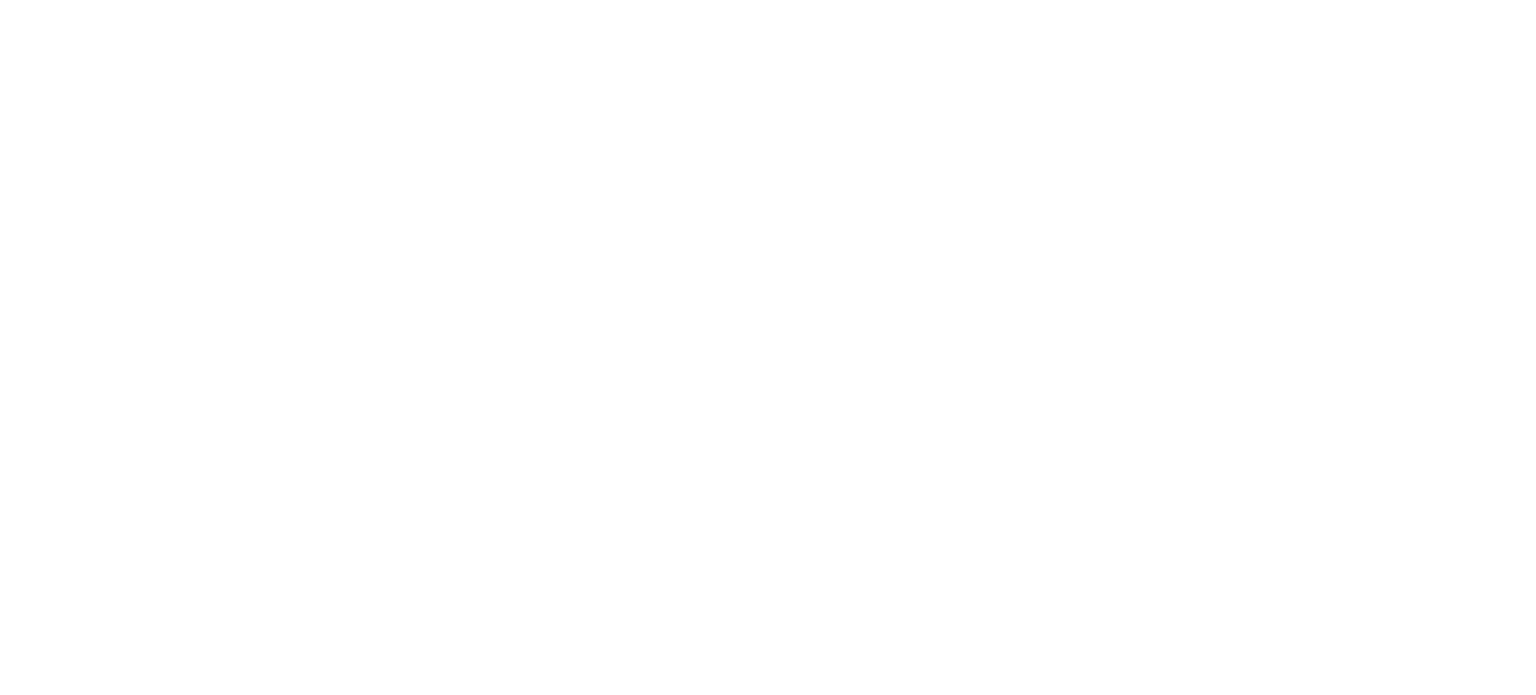 scroll, scrollTop: 0, scrollLeft: 0, axis: both 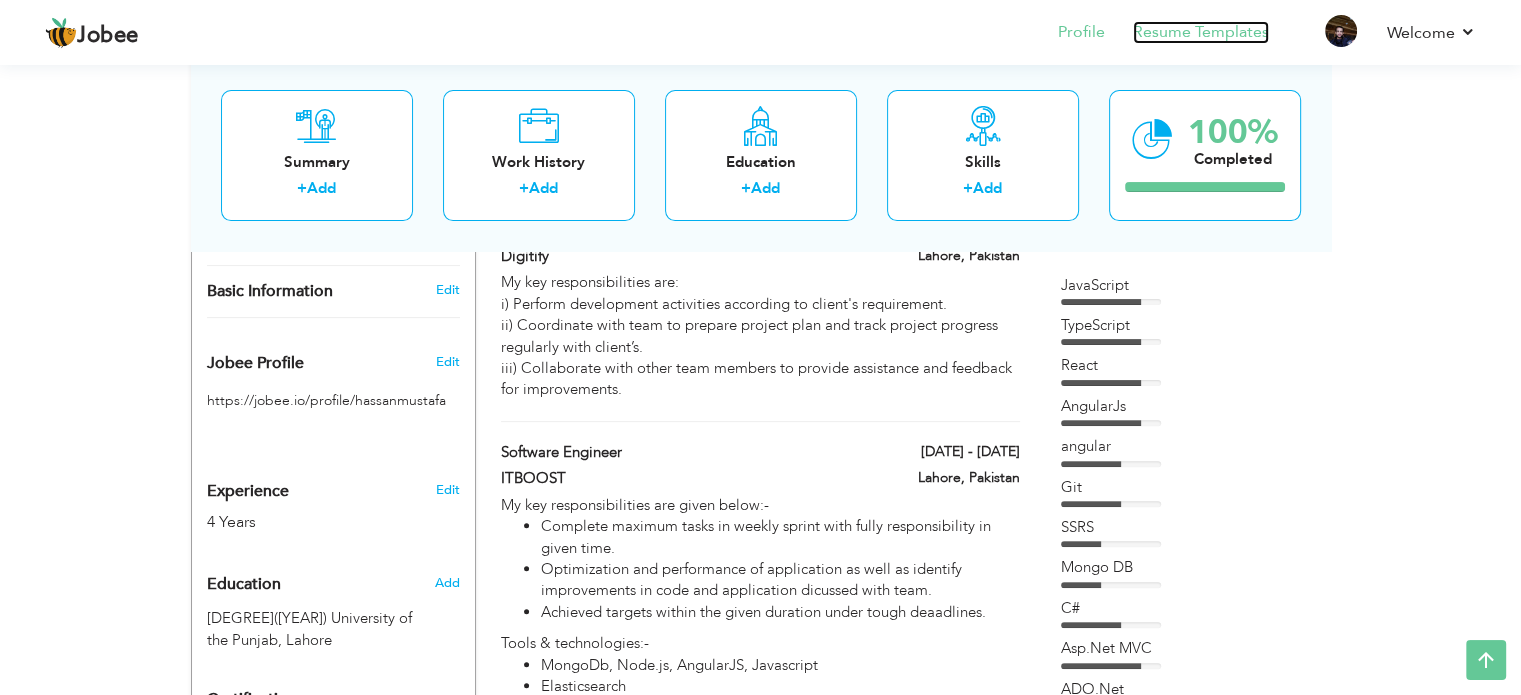 click on "Resume Templates" at bounding box center [1201, 32] 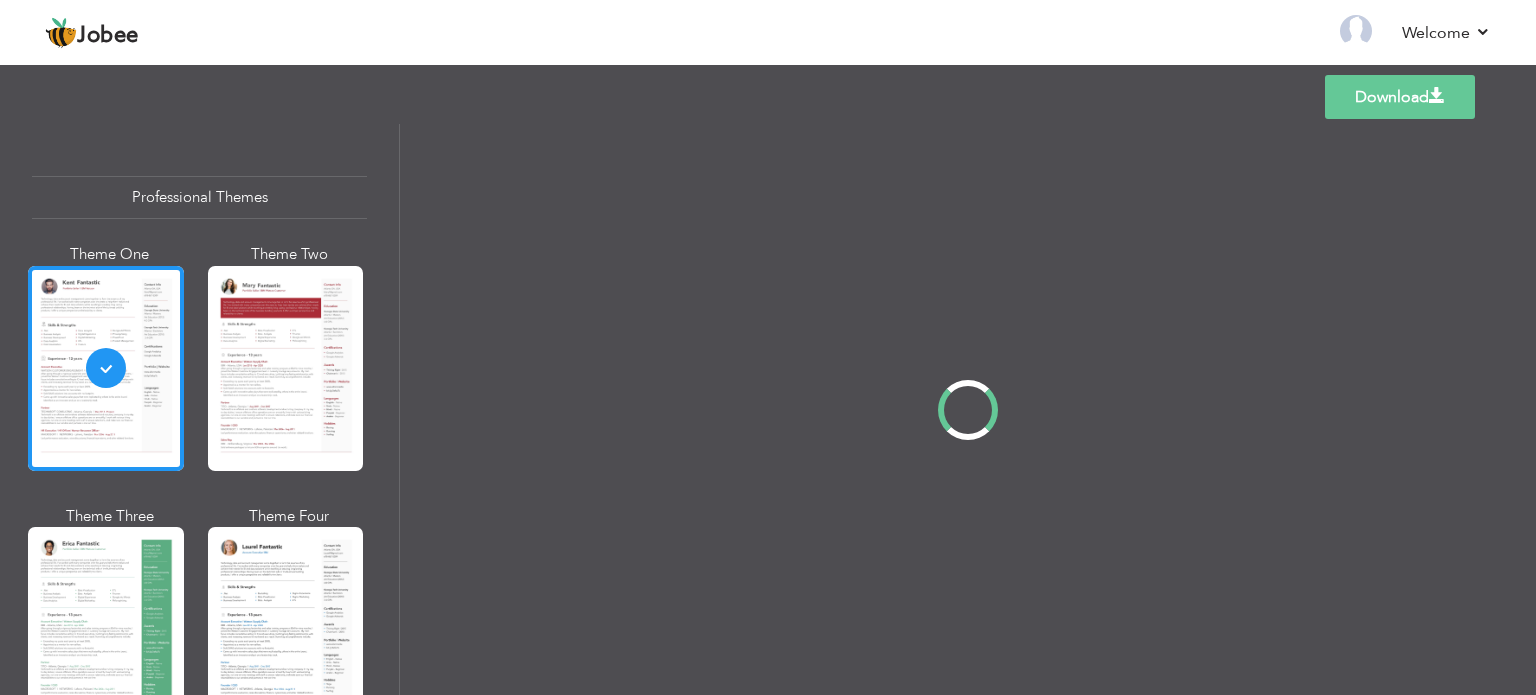 scroll, scrollTop: 0, scrollLeft: 0, axis: both 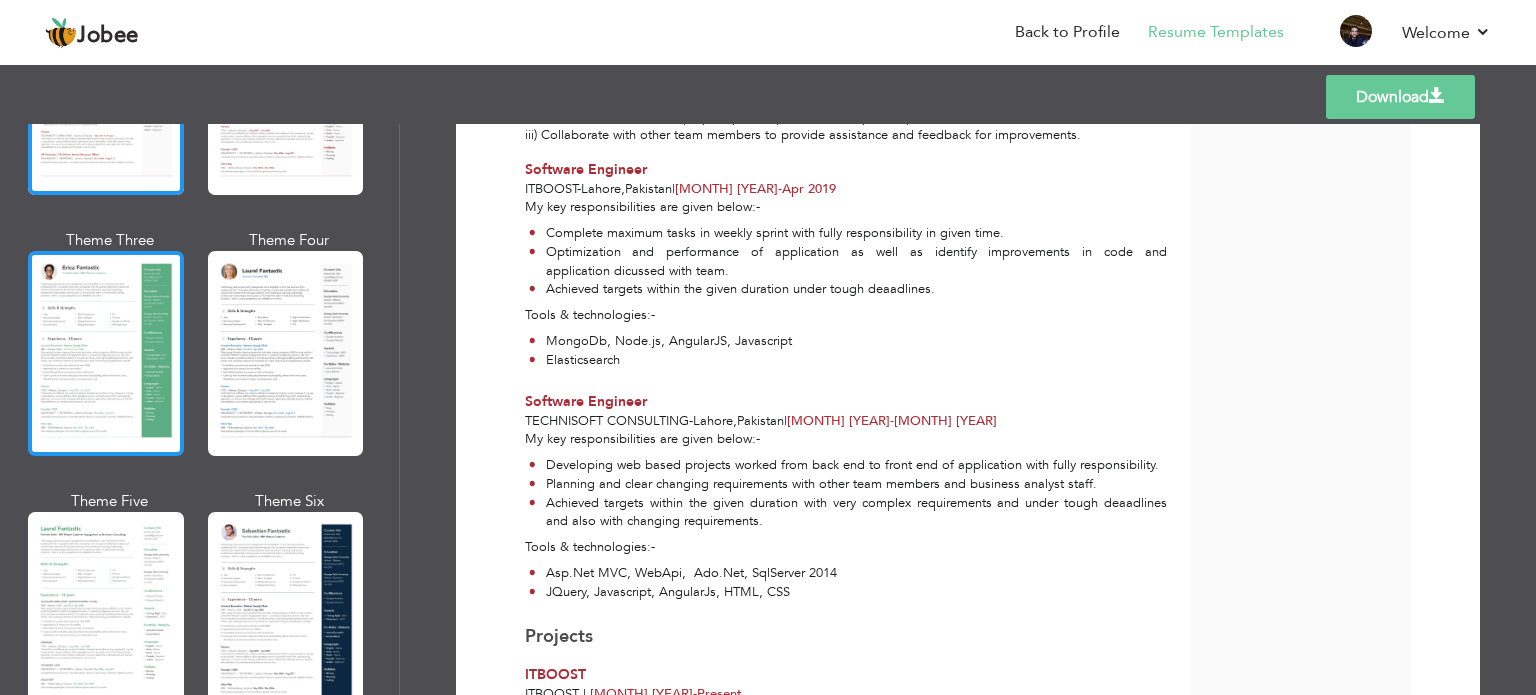 click at bounding box center [106, 353] 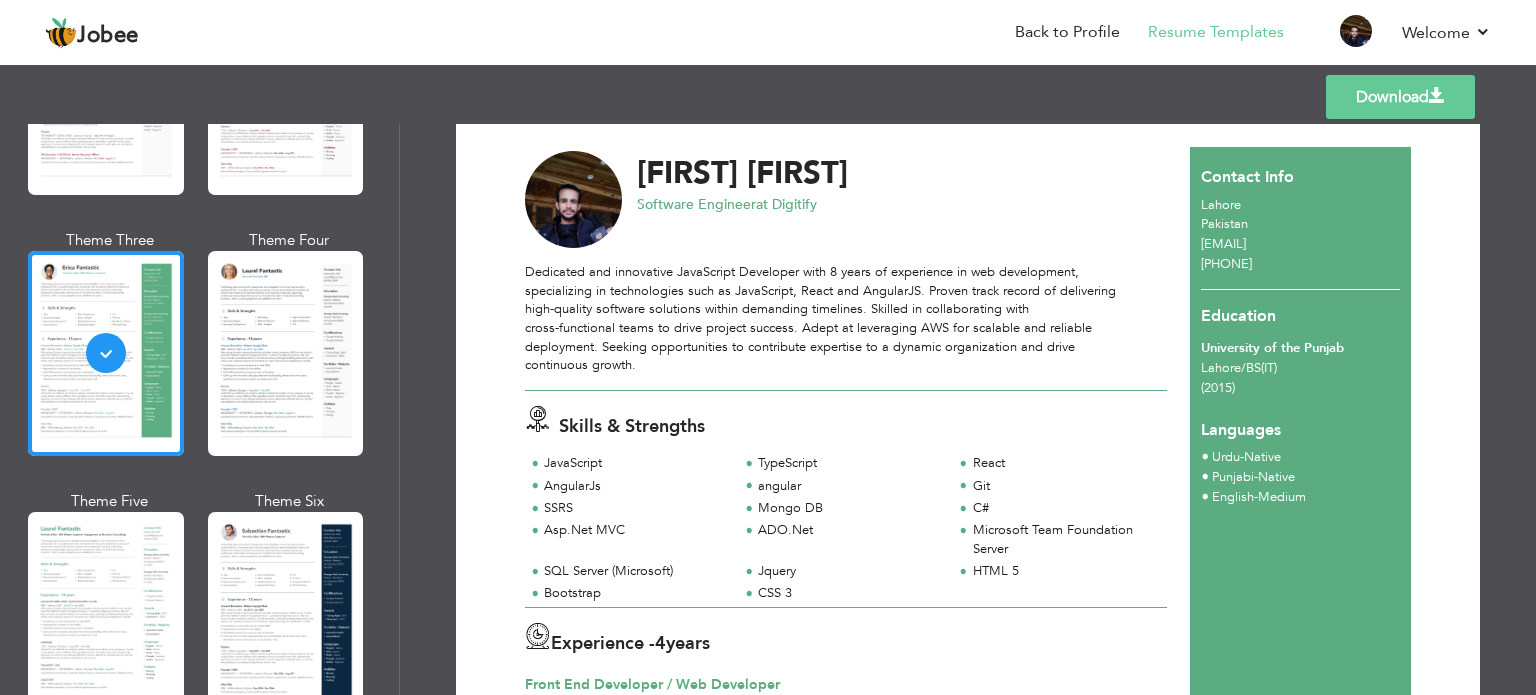scroll, scrollTop: 0, scrollLeft: 0, axis: both 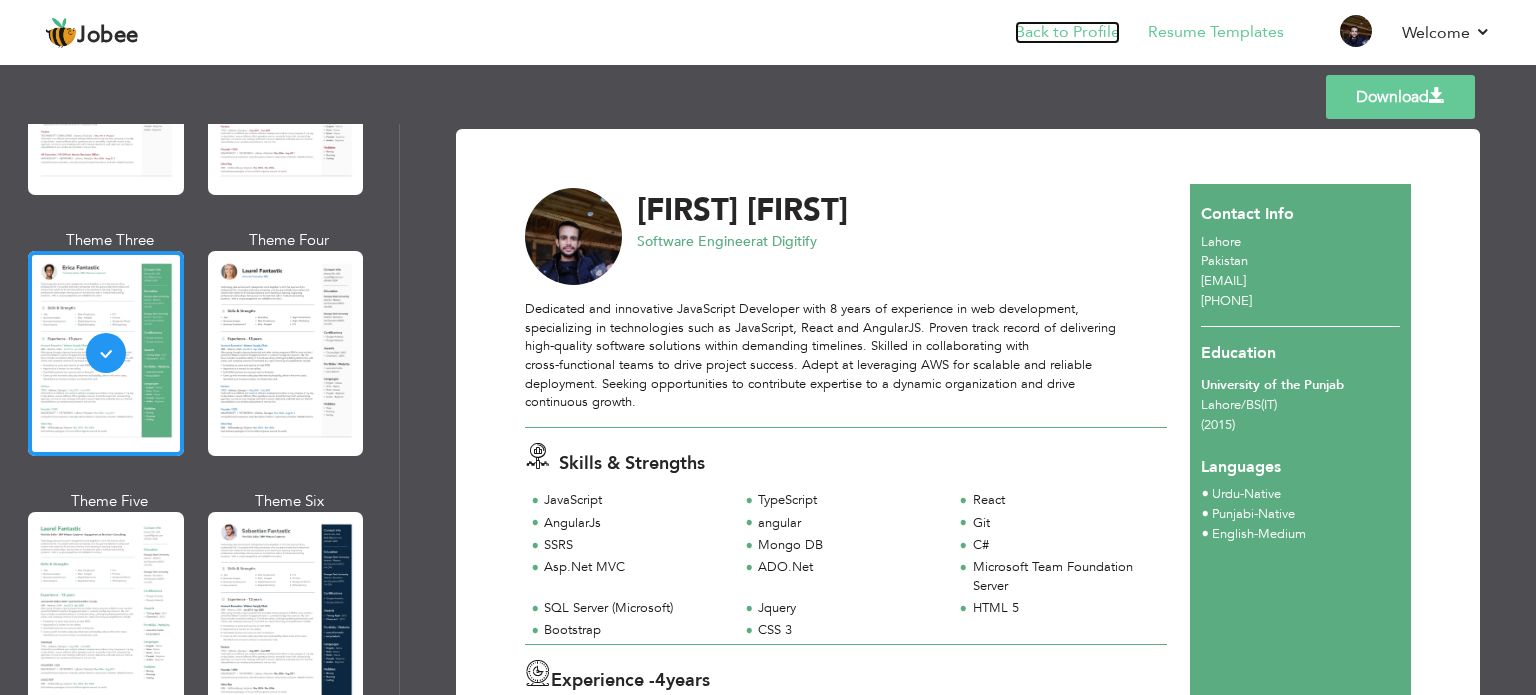 click on "Back to Profile" at bounding box center [1067, 32] 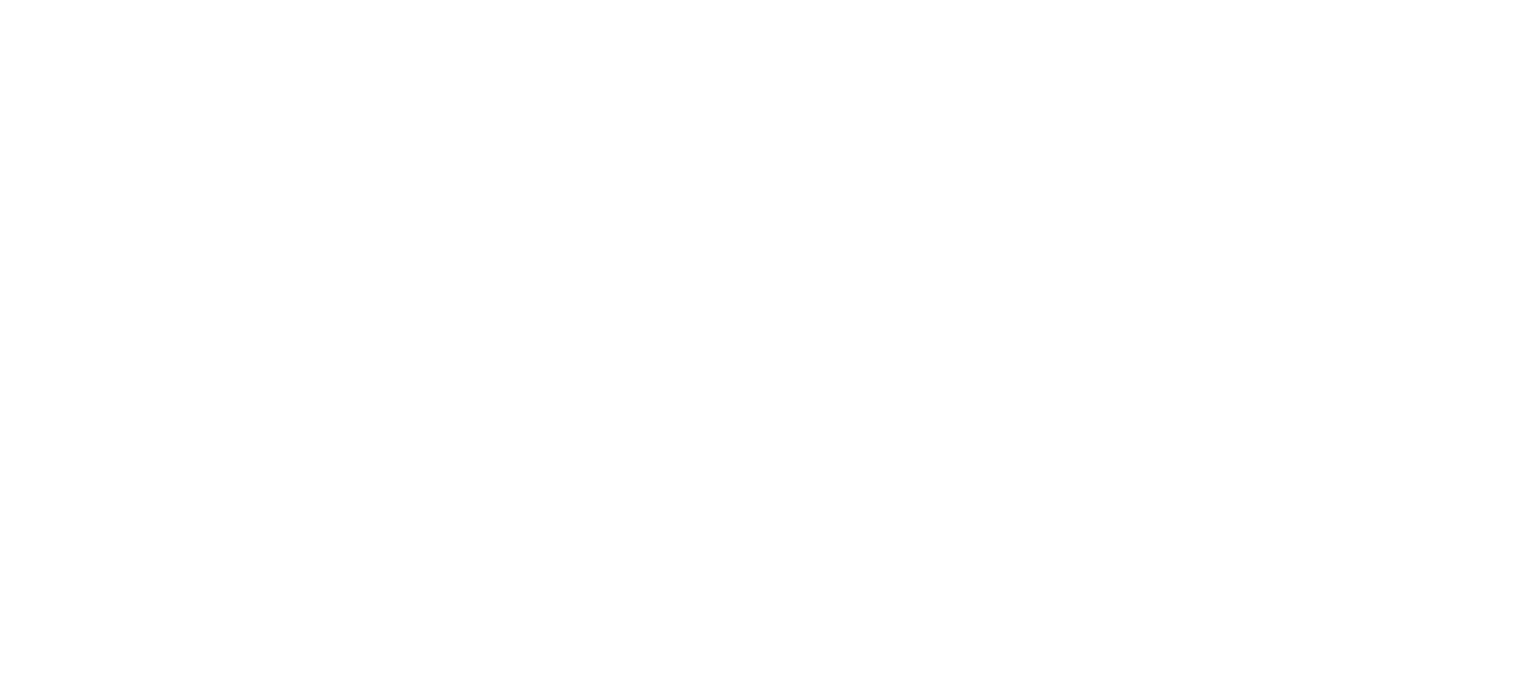 scroll, scrollTop: 0, scrollLeft: 0, axis: both 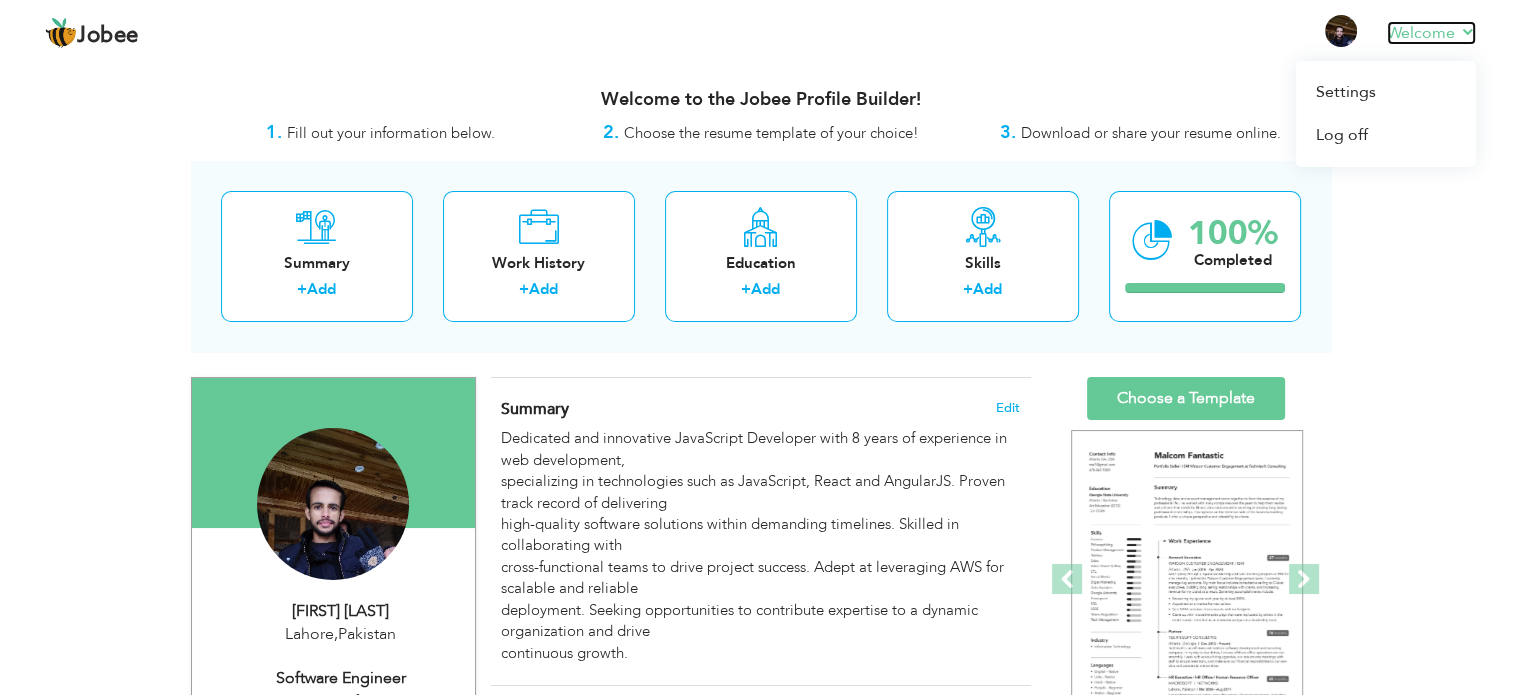 click on "Welcome" at bounding box center [1431, 33] 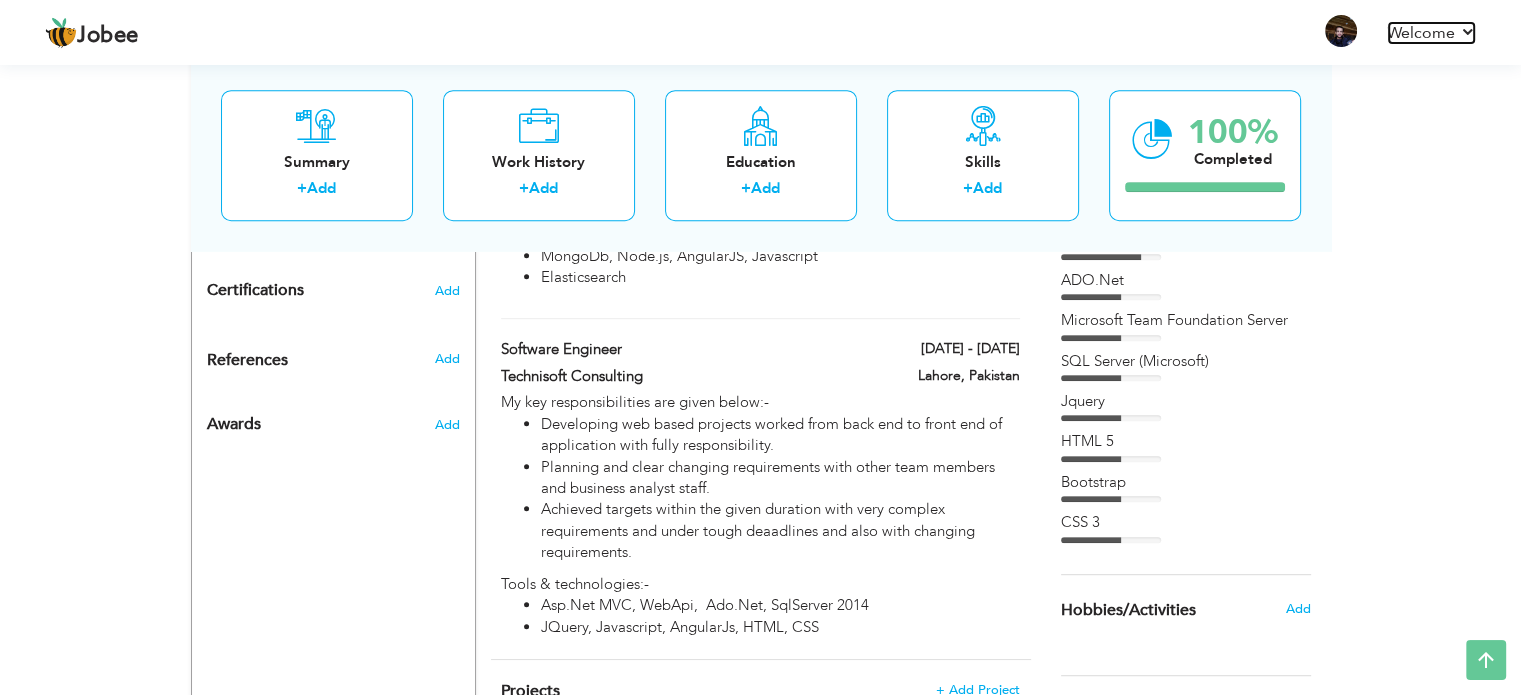 scroll, scrollTop: 0, scrollLeft: 0, axis: both 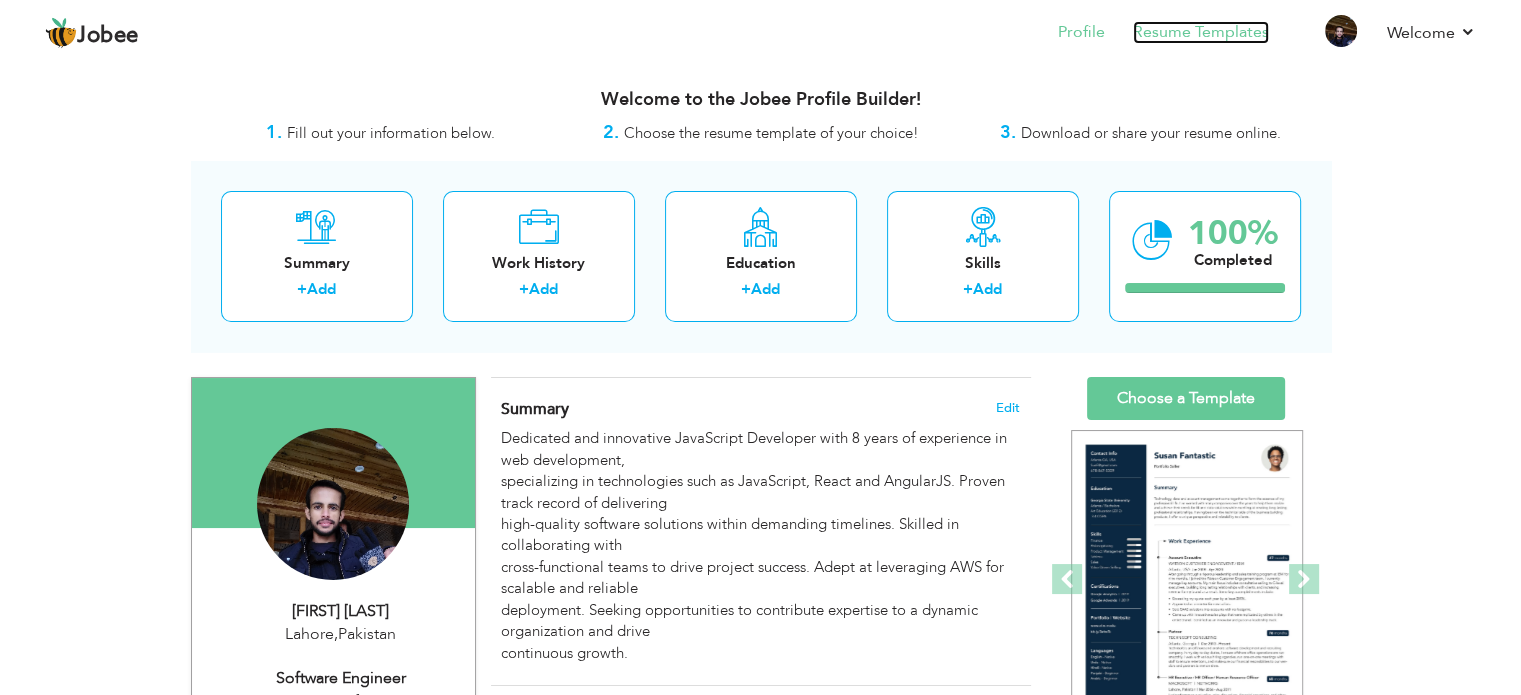click on "Resume Templates" at bounding box center [1201, 32] 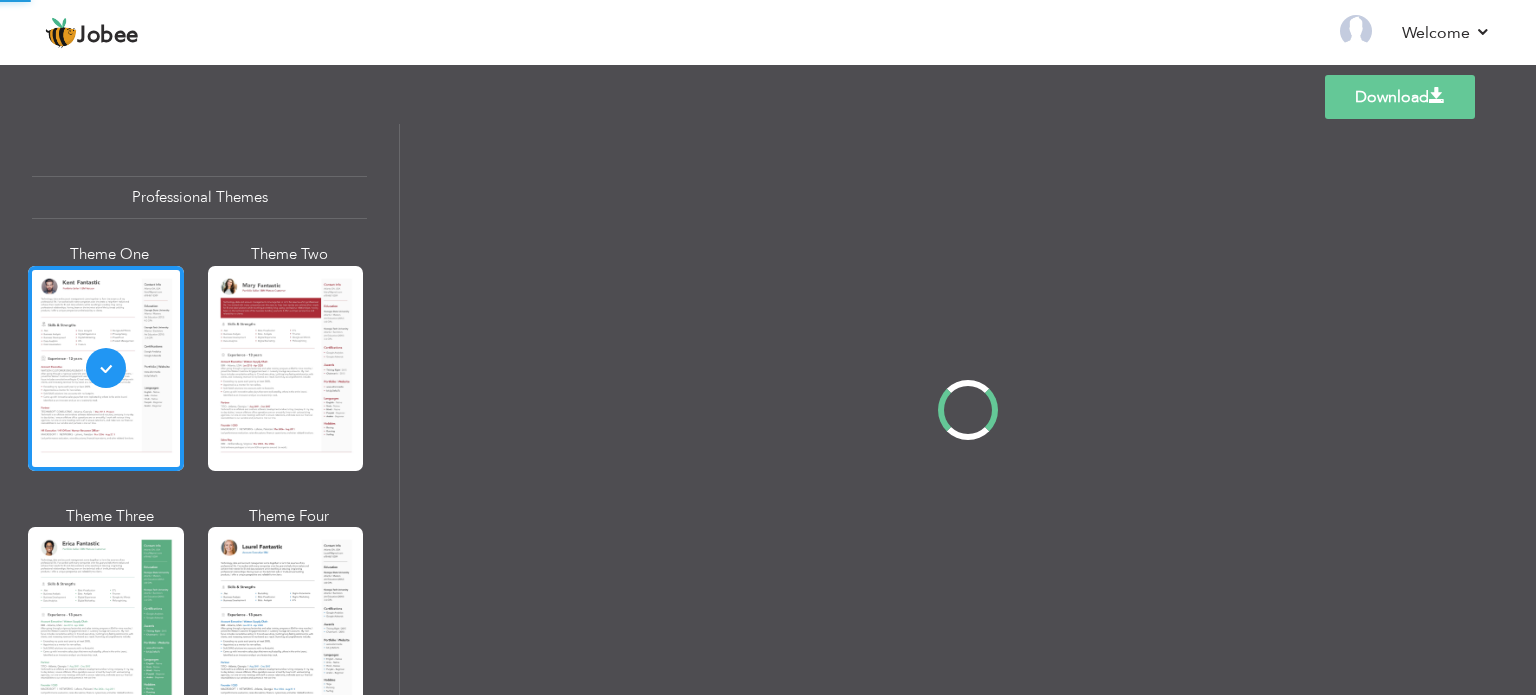 scroll, scrollTop: 0, scrollLeft: 0, axis: both 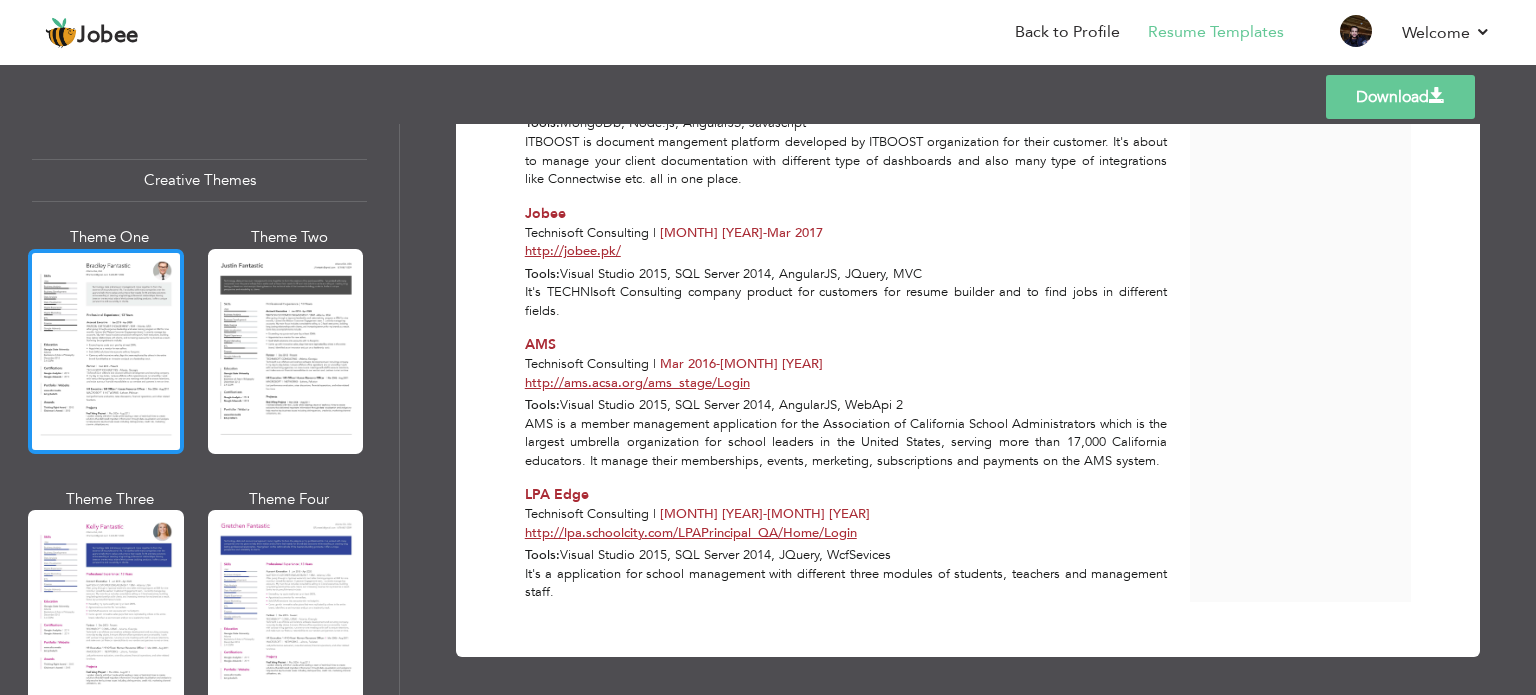 click at bounding box center (106, 351) 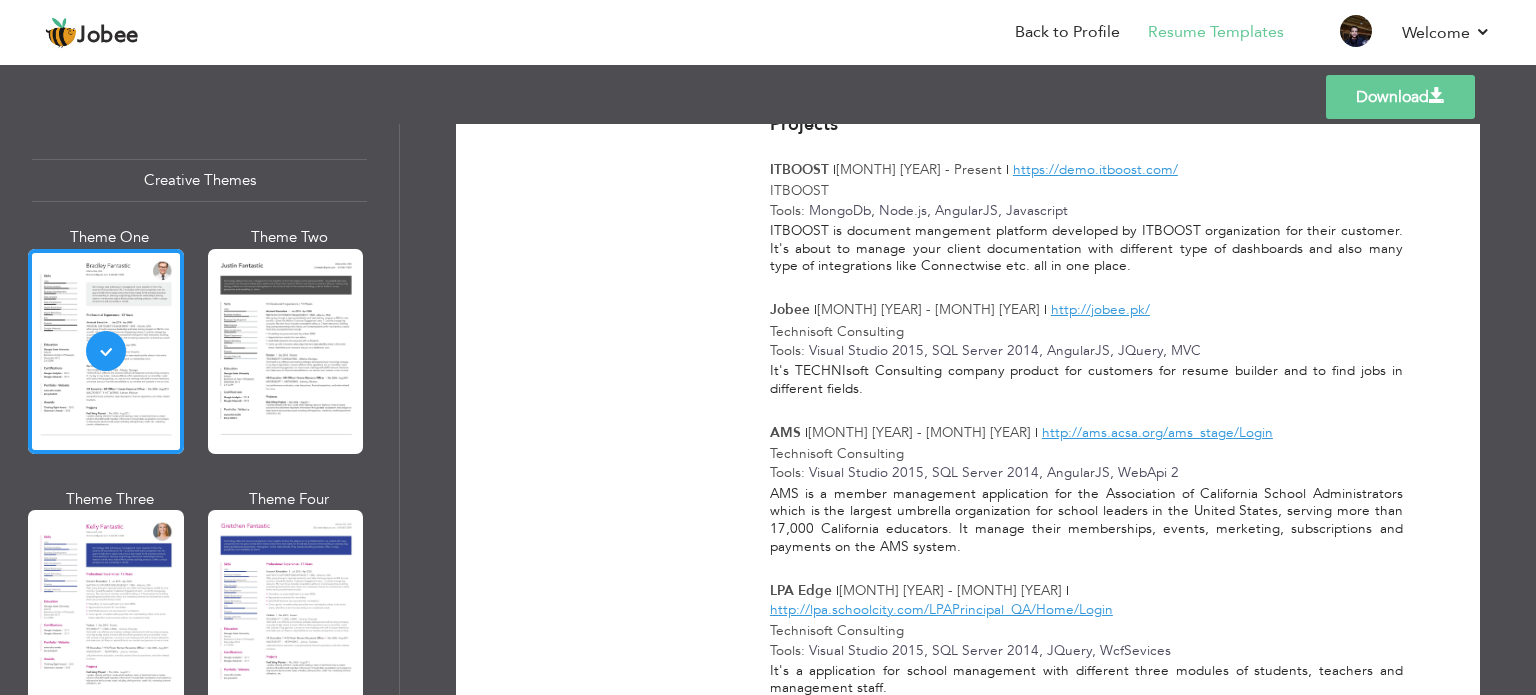scroll, scrollTop: 1160, scrollLeft: 0, axis: vertical 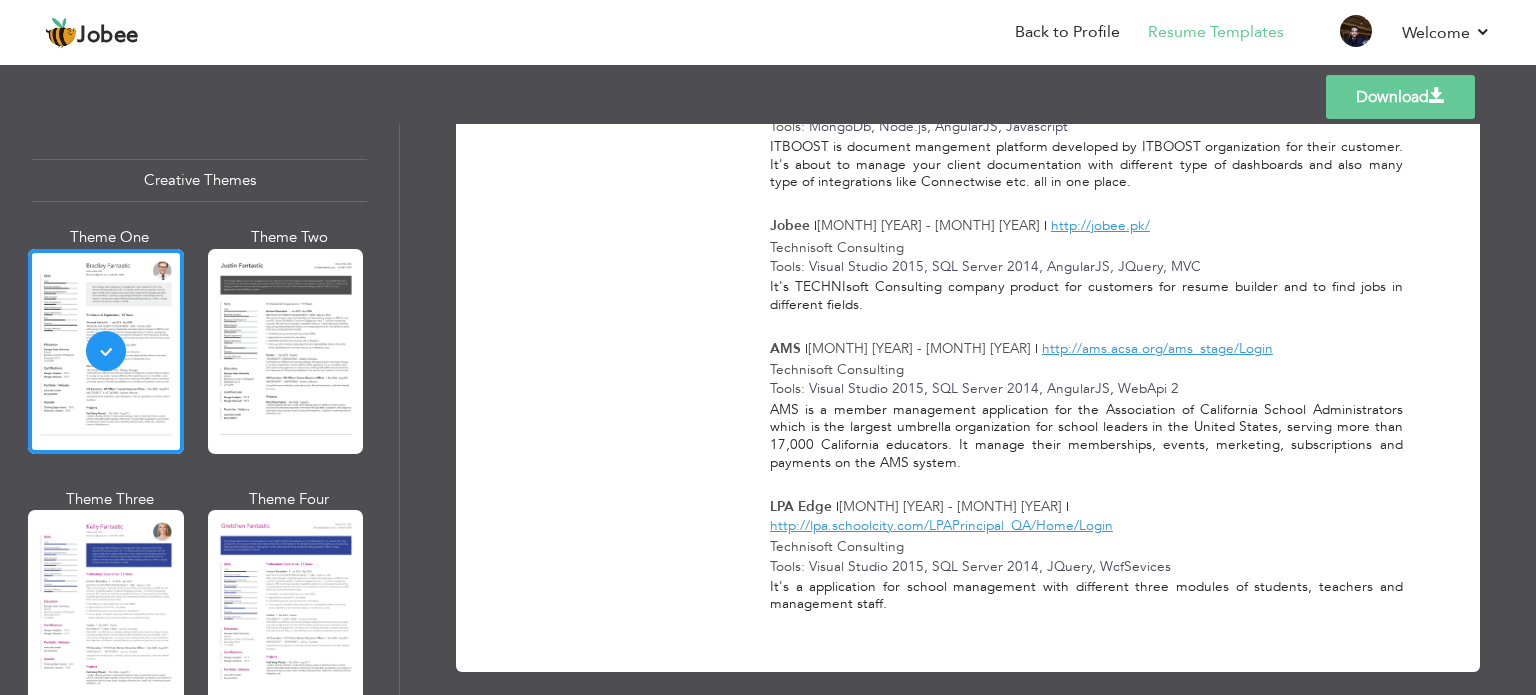 click on "Download" at bounding box center (1400, 97) 